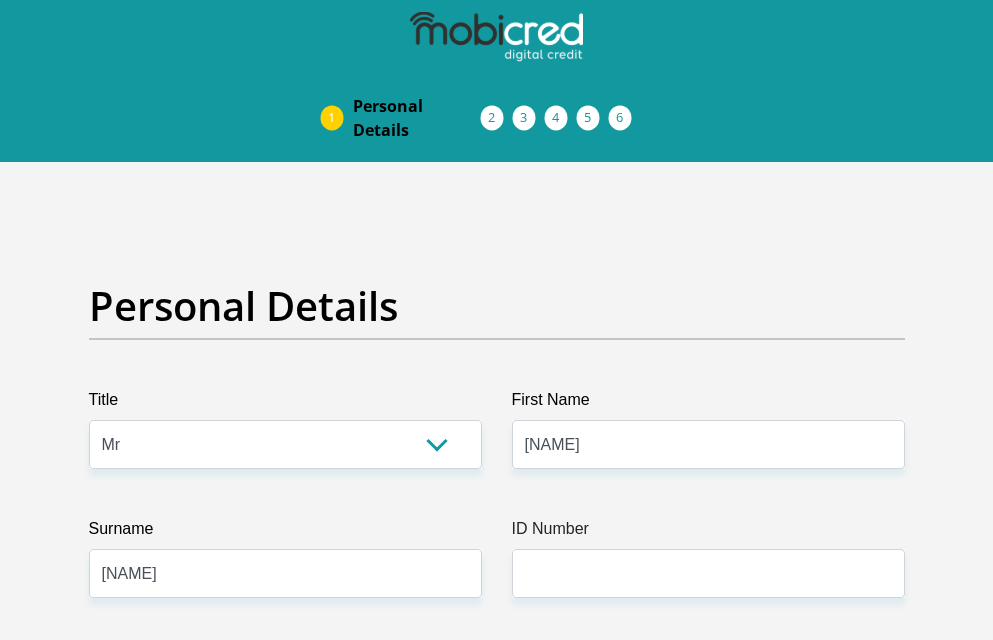 select on "Mr" 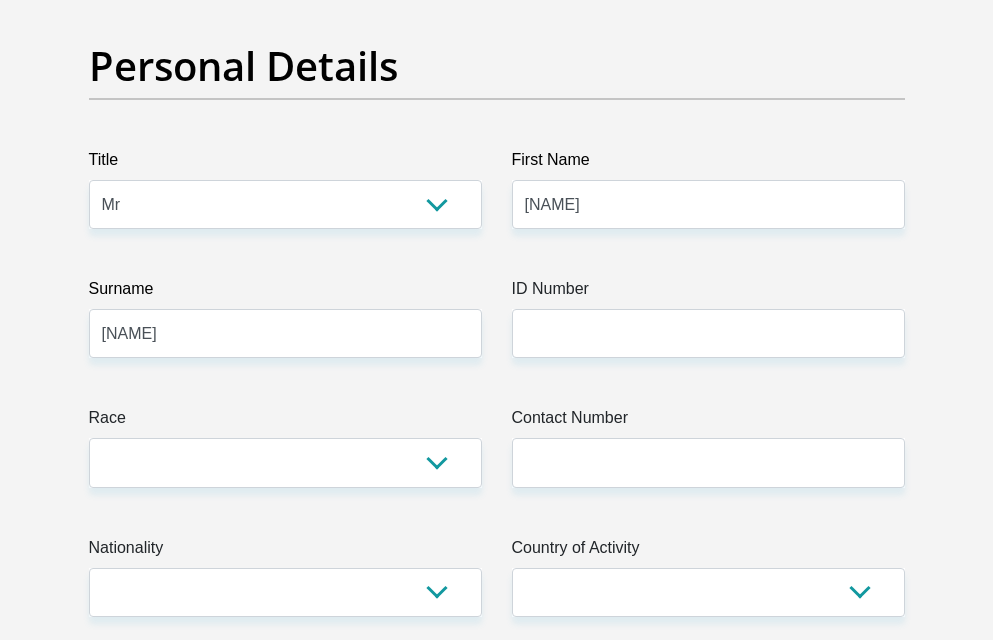 type on "[NAME]" 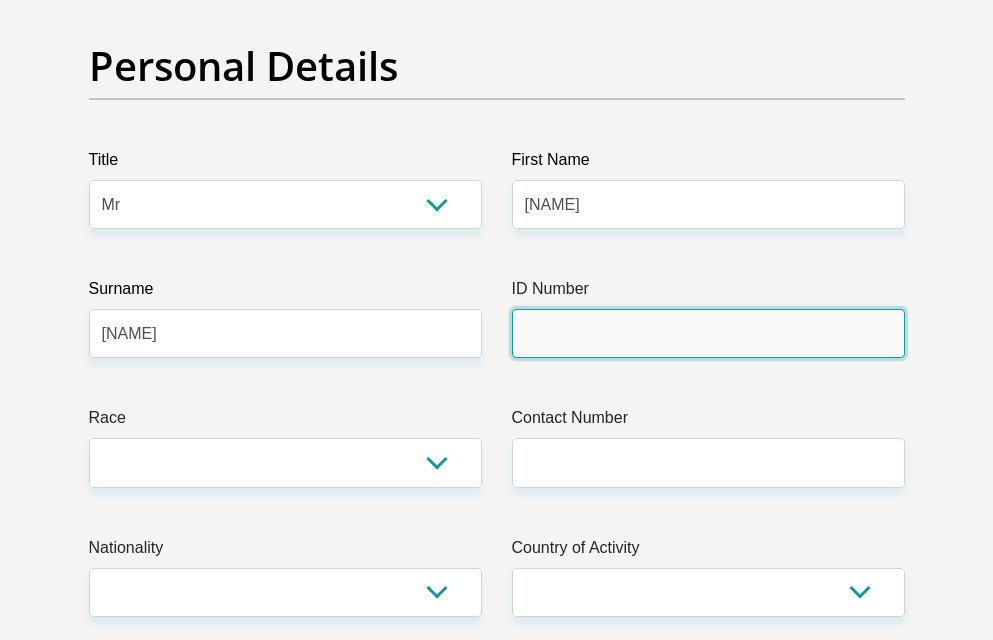 click on "ID Number" at bounding box center (708, 333) 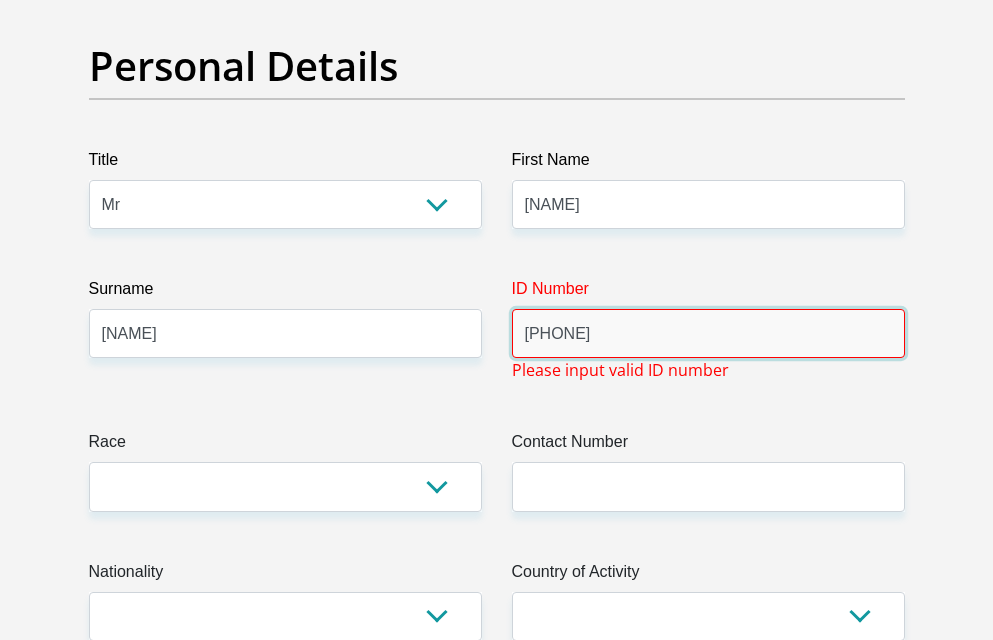click on "[PHONE]" at bounding box center [708, 333] 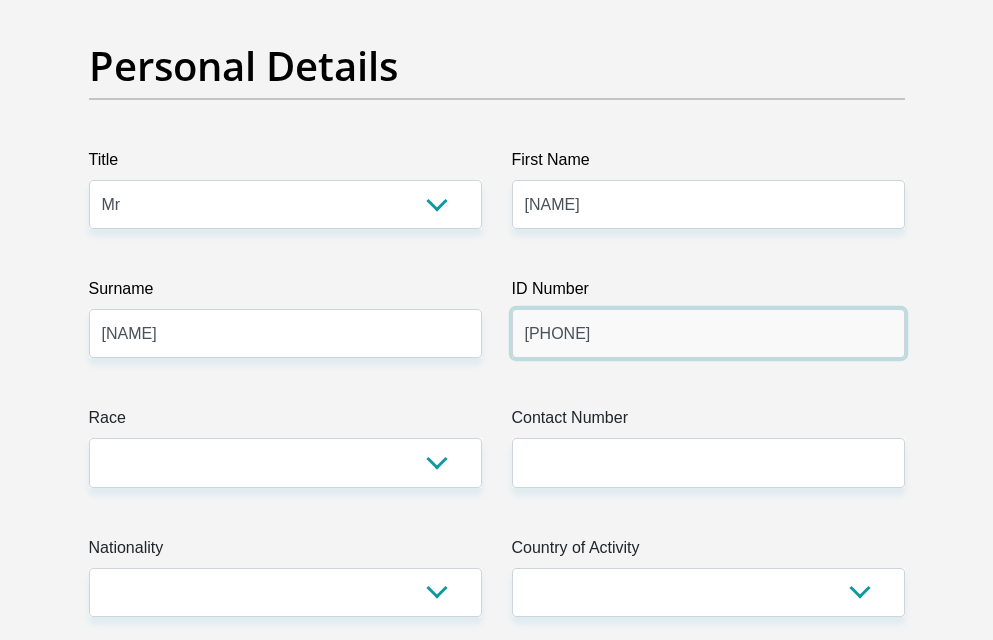 type on "[PHONE]" 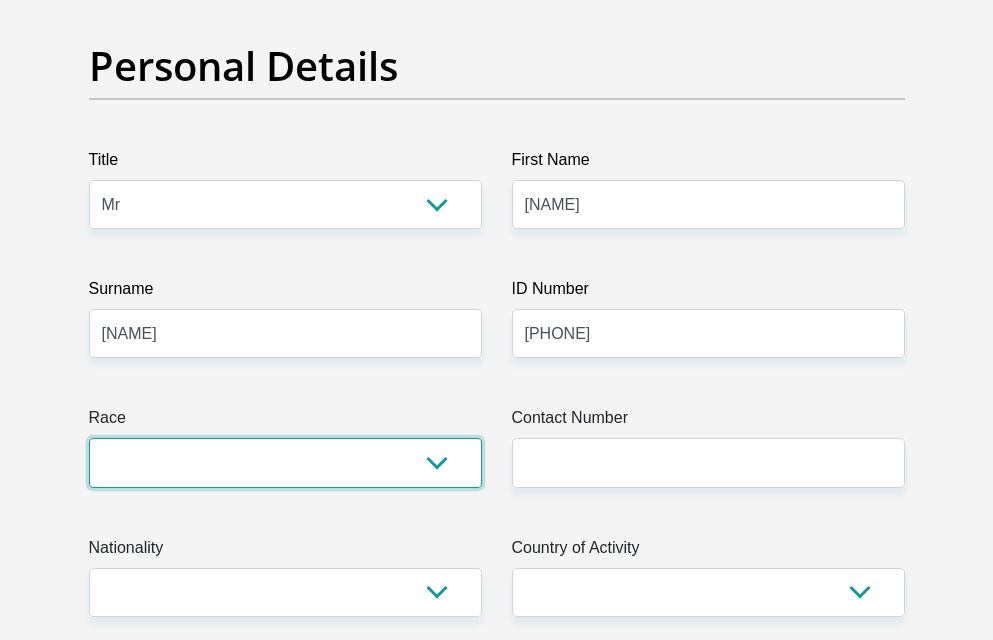 click on "Black
Coloured
Indian
White
Other" at bounding box center [285, 462] 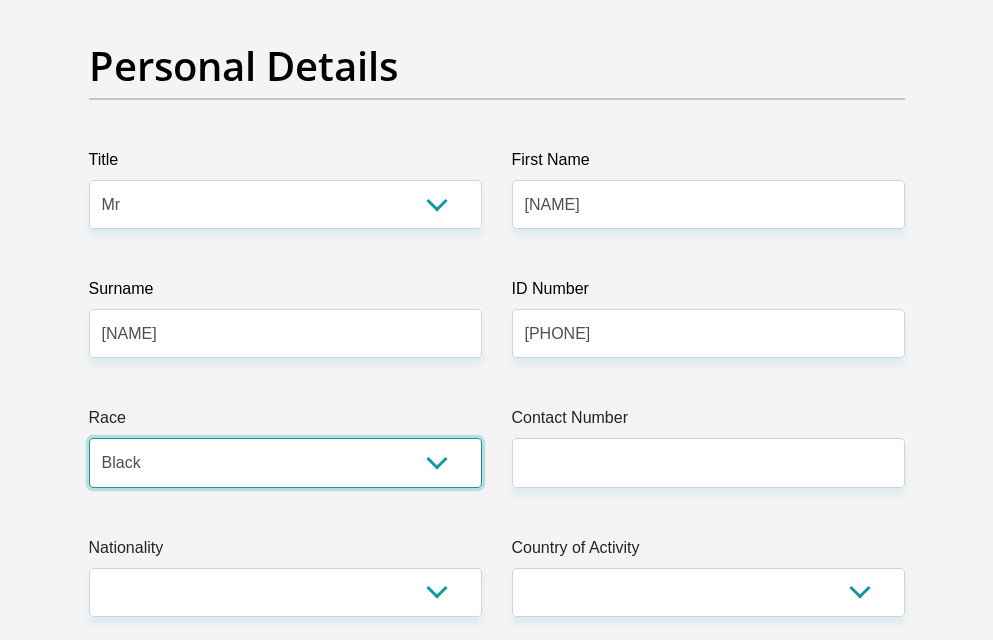 click on "Black
Coloured
Indian
White
Other" at bounding box center (285, 462) 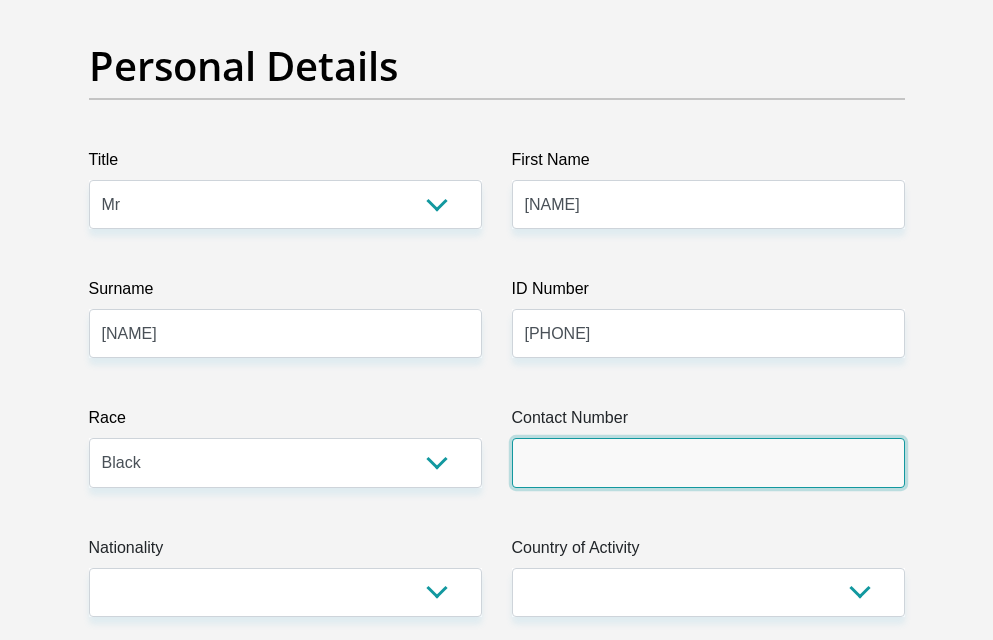 click on "Contact Number" at bounding box center [708, 462] 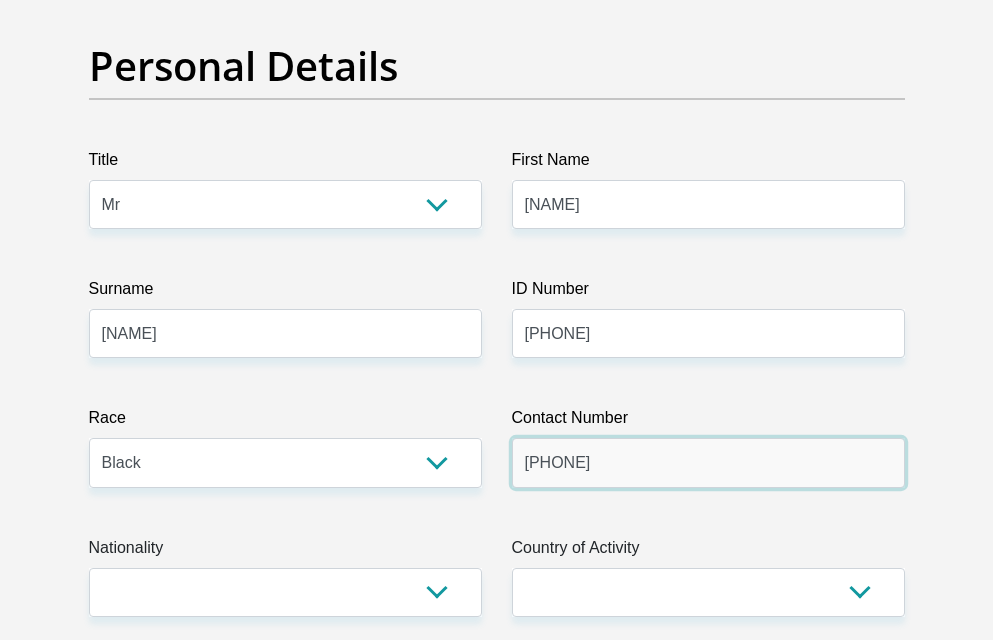 type on "[PHONE]" 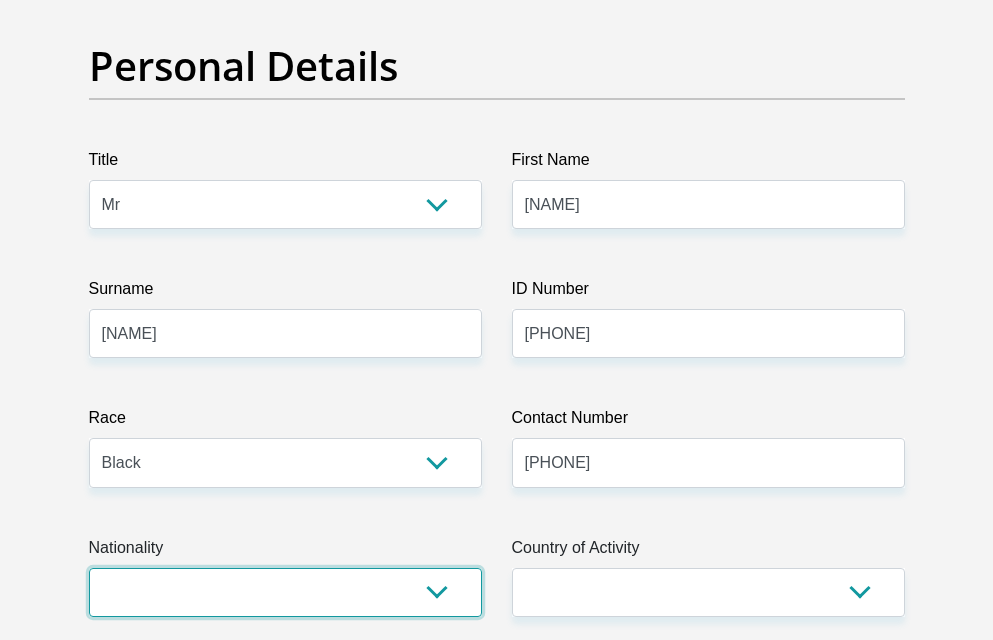 click on "South Africa
Afghanistan
Aland Islands
Albania
Algeria
America Samoa
American Virgin Islands
Andorra
Angola
Anguilla
Antarctica
Antigua and Barbuda
Argentina
Armenia
Aruba
Ascension Island
Australia
Austria
Azerbaijan
Bahamas
Bahrain
Bangladesh
Barbados
Chad" at bounding box center (285, 592) 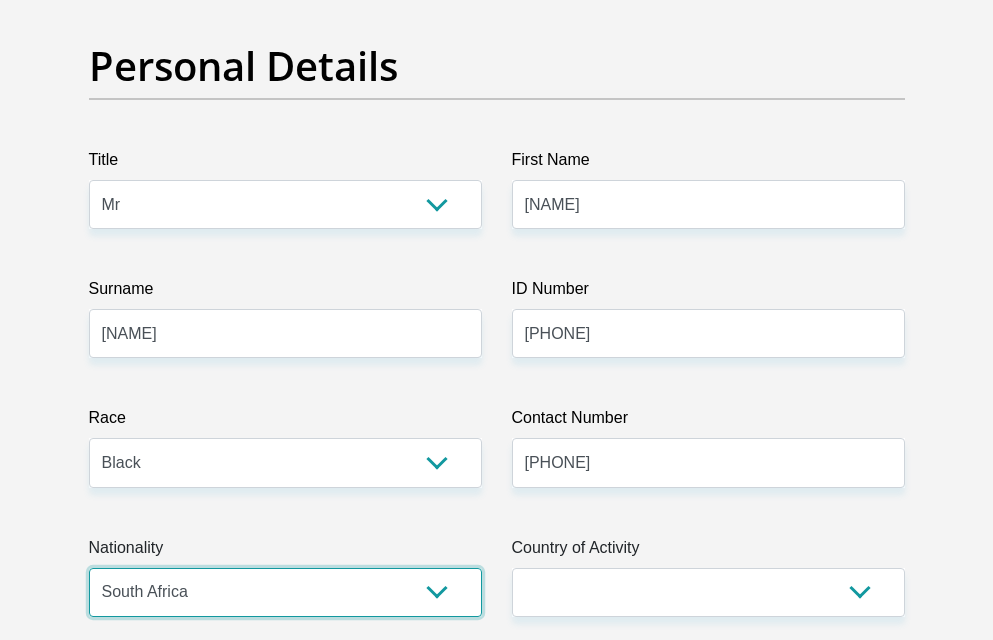 click on "South Africa
Afghanistan
Aland Islands
Albania
Algeria
America Samoa
American Virgin Islands
Andorra
Angola
Anguilla
Antarctica
Antigua and Barbuda
Argentina
Armenia
Aruba
Ascension Island
Australia
Austria
Azerbaijan
Bahamas
Bahrain
Bangladesh
Barbados
Chad" at bounding box center (285, 592) 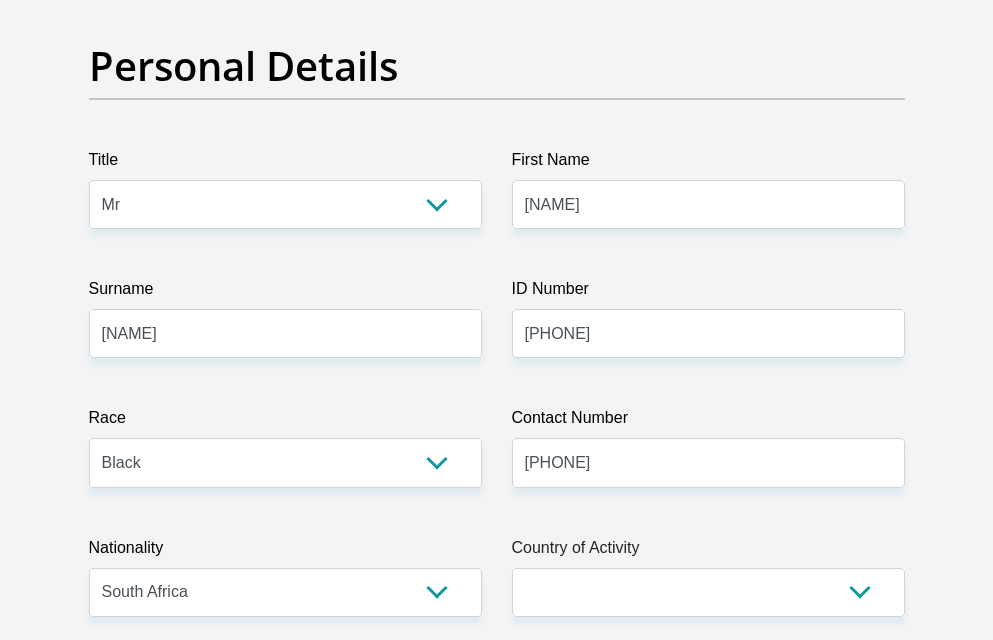 drag, startPoint x: 701, startPoint y: 622, endPoint x: 701, endPoint y: 607, distance: 15 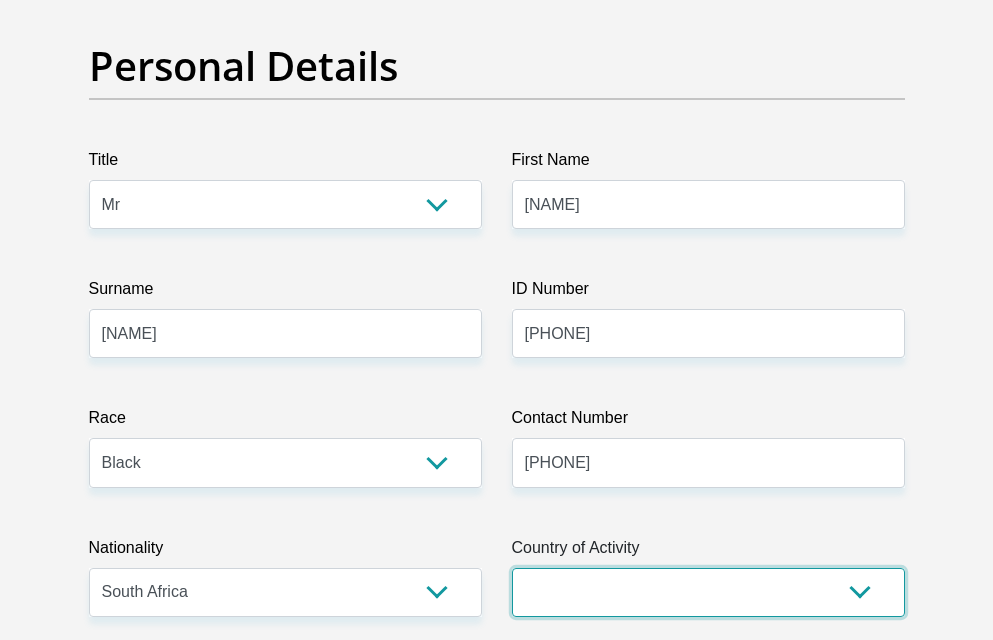 click on "South Africa
Afghanistan
Aland Islands
Albania
Algeria
America Samoa
American Virgin Islands
Andorra
Angola
Anguilla
Antarctica
Antigua and Barbuda
Argentina
Armenia
Aruba
Ascension Island
Australia
Austria
Azerbaijan
Chad" at bounding box center (708, 592) 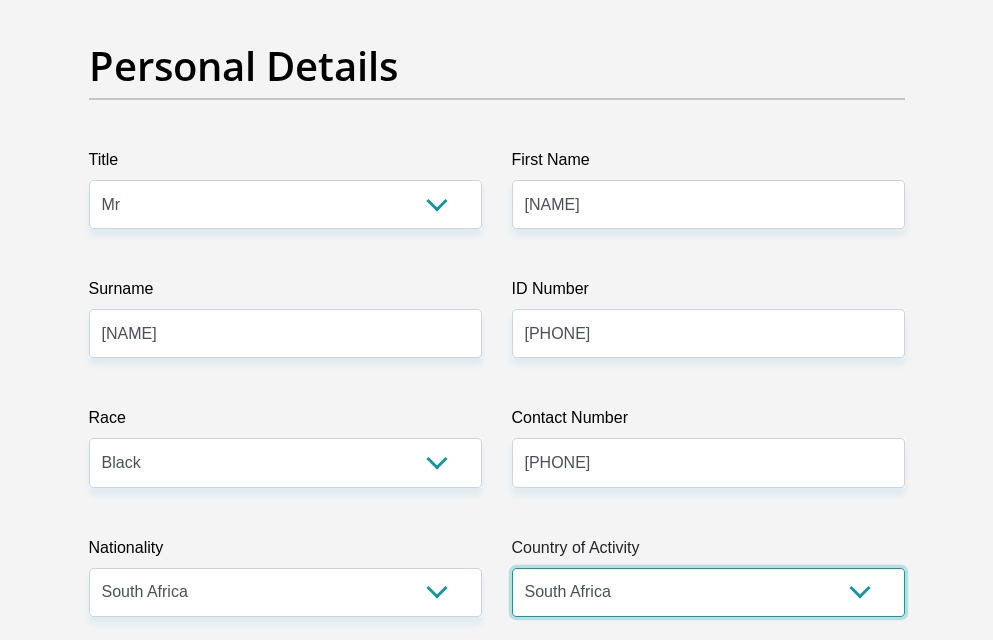 click on "South Africa
Afghanistan
Aland Islands
Albania
Algeria
America Samoa
American Virgin Islands
Andorra
Angola
Anguilla
Antarctica
Antigua and Barbuda
Argentina
Armenia
Aruba
Ascension Island
Australia
Austria
Azerbaijan
Chad" at bounding box center [708, 592] 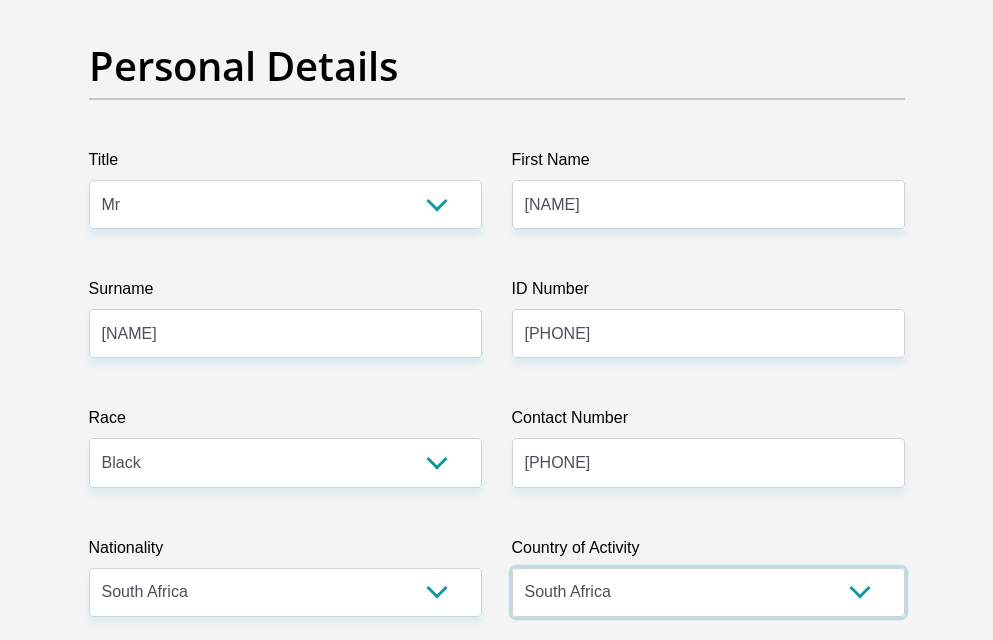 scroll, scrollTop: 800, scrollLeft: 0, axis: vertical 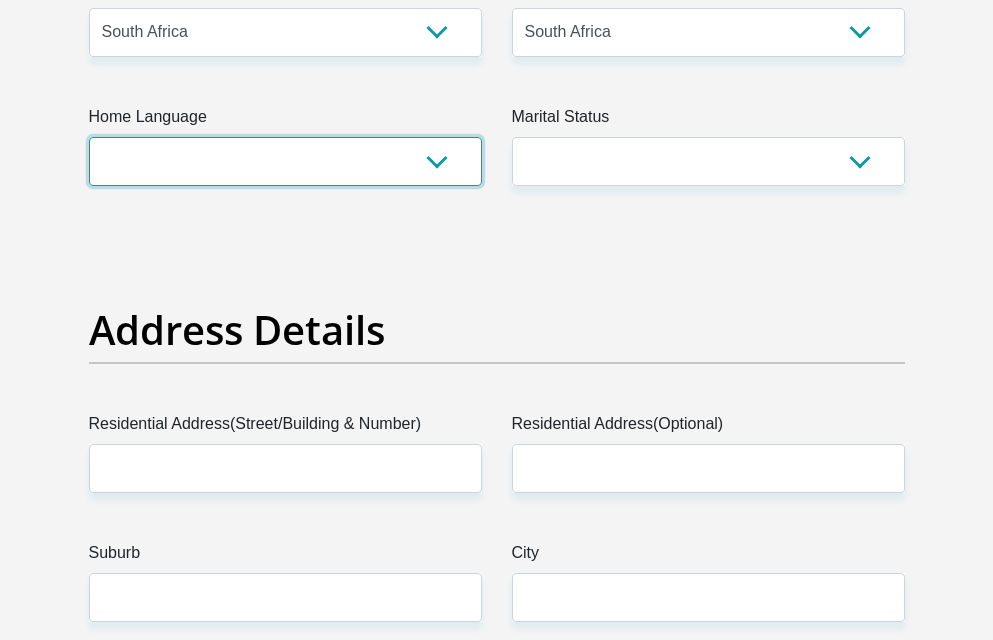 click on "Afrikaans
English
Sepedi
South Ndebele
Southern Sotho
Swati
Tsonga
Tswana
Venda
Xhosa
Zulu
Other" at bounding box center (285, 161) 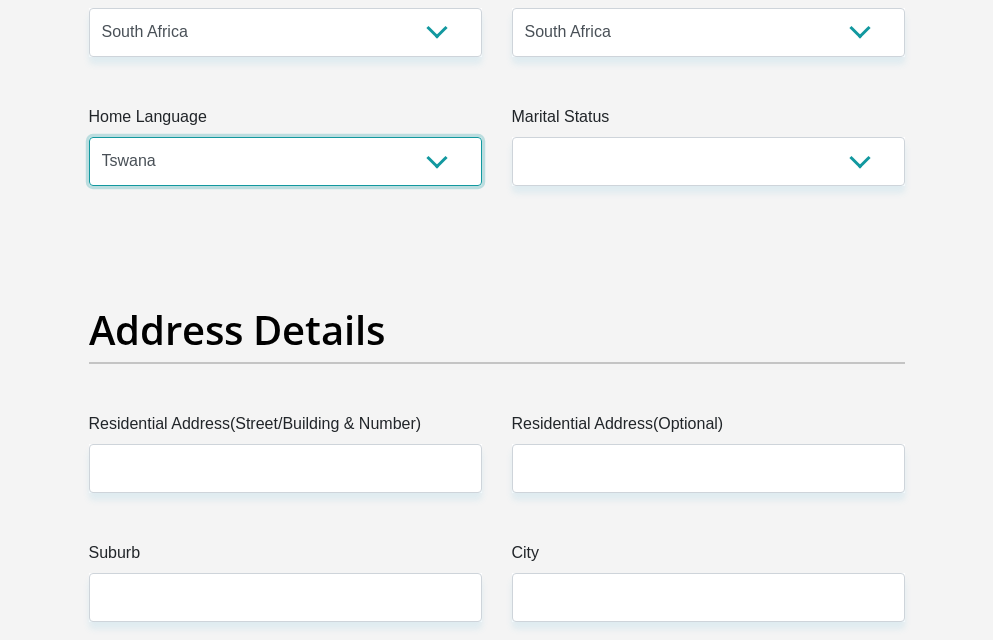 click on "Afrikaans
English
Sepedi
South Ndebele
Southern Sotho
Swati
Tsonga
Tswana
Venda
Xhosa
Zulu
Other" at bounding box center [285, 161] 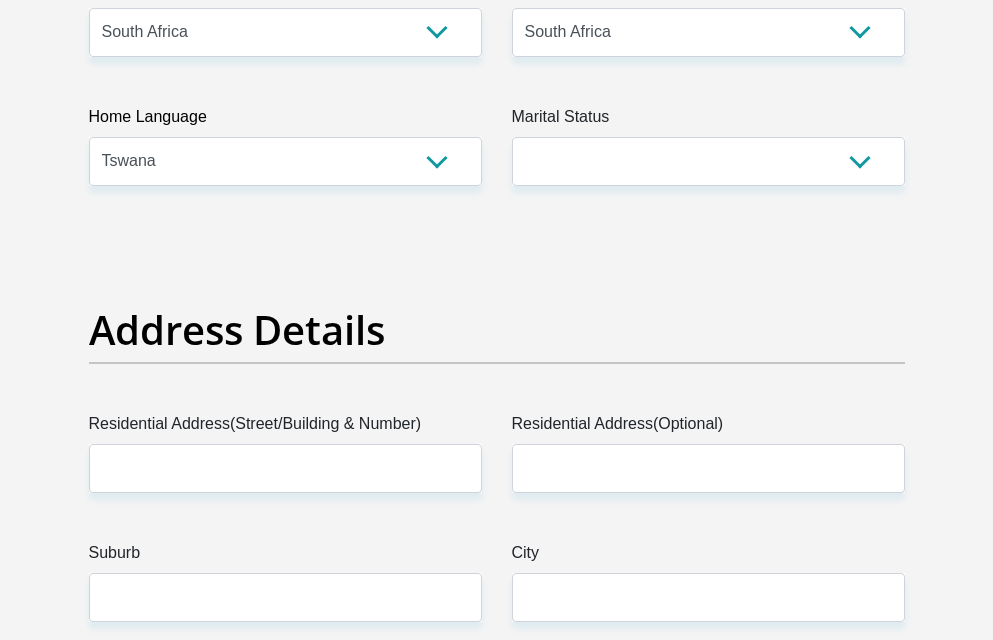 click on "Marital Status" at bounding box center [708, 121] 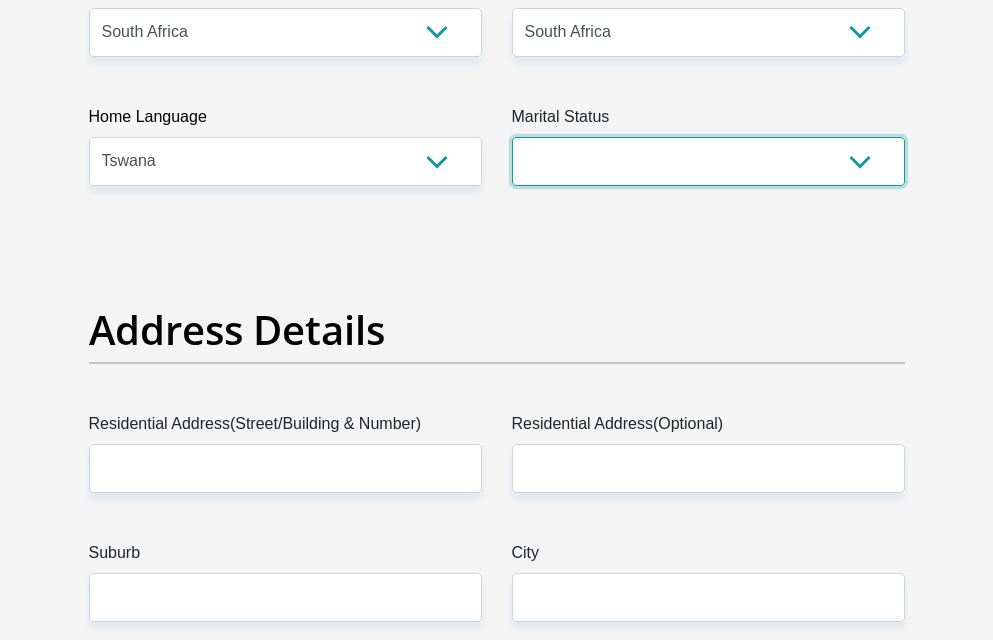 click on "Married ANC
Single
Divorced
Widowed
Married COP or Customary Law" at bounding box center [708, 161] 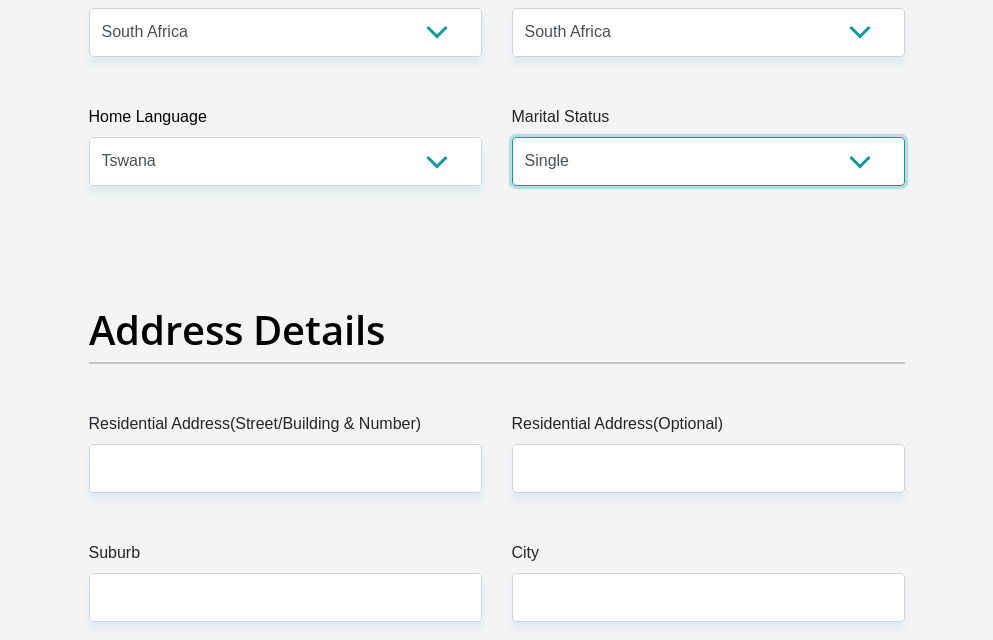 click on "Married ANC
Single
Divorced
Widowed
Married COP or Customary Law" at bounding box center [708, 161] 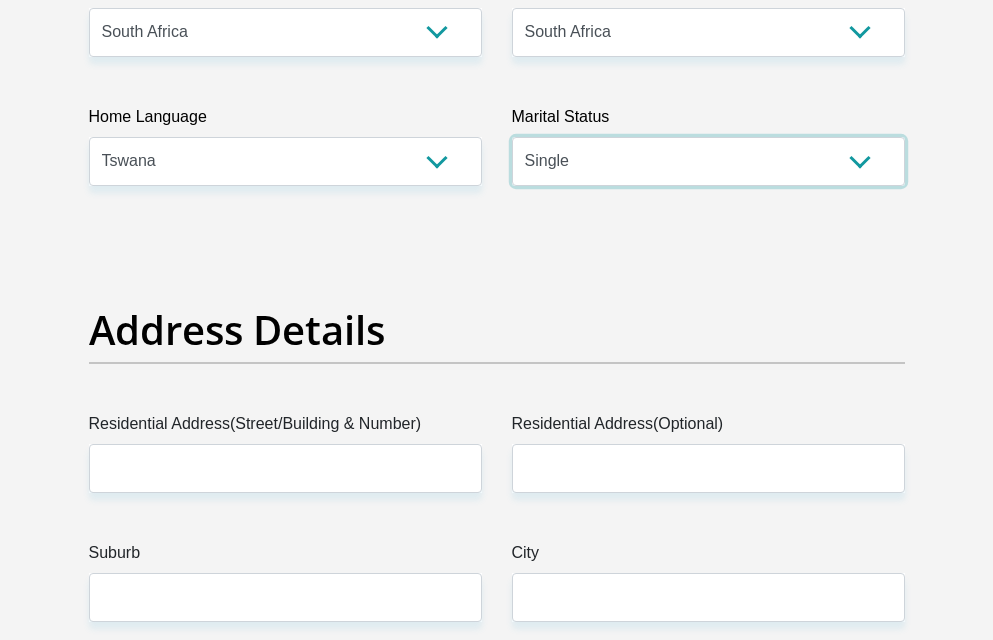 scroll, scrollTop: 1360, scrollLeft: 0, axis: vertical 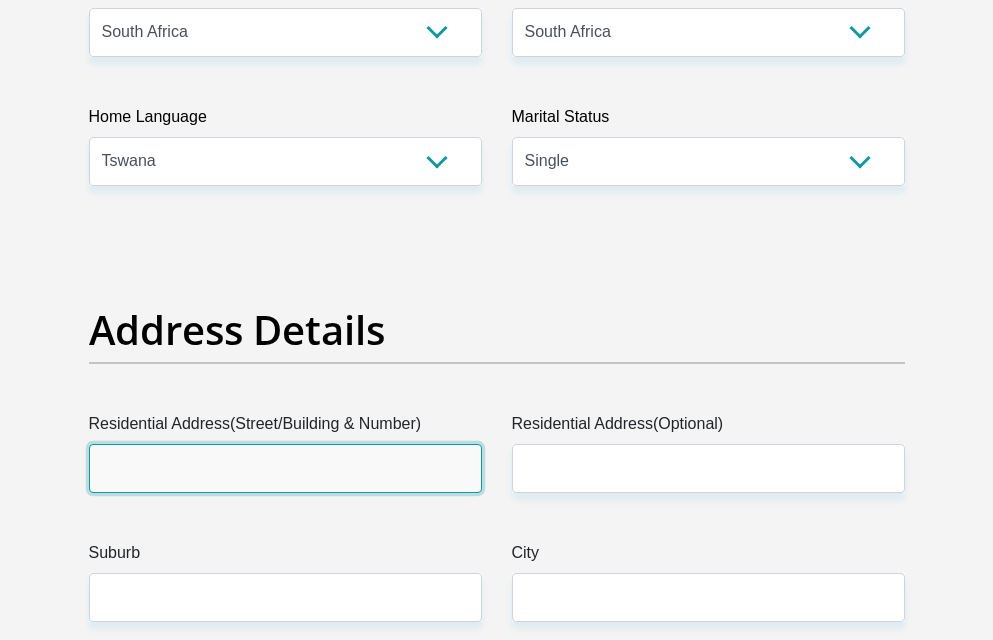 click on "Residential Address(Street/Building & Number)" at bounding box center [285, 468] 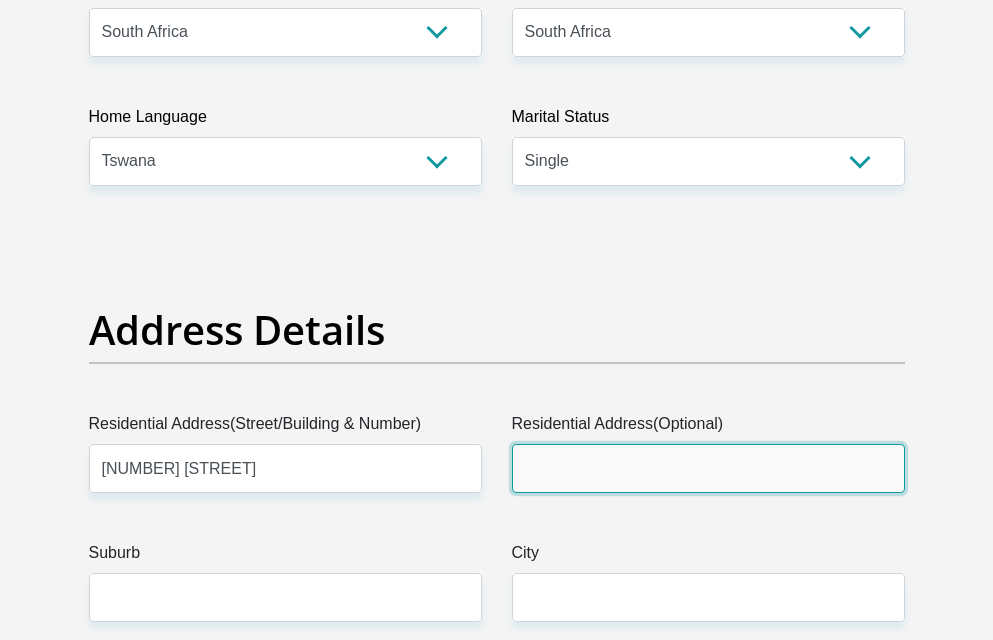 type on "[CITY]" 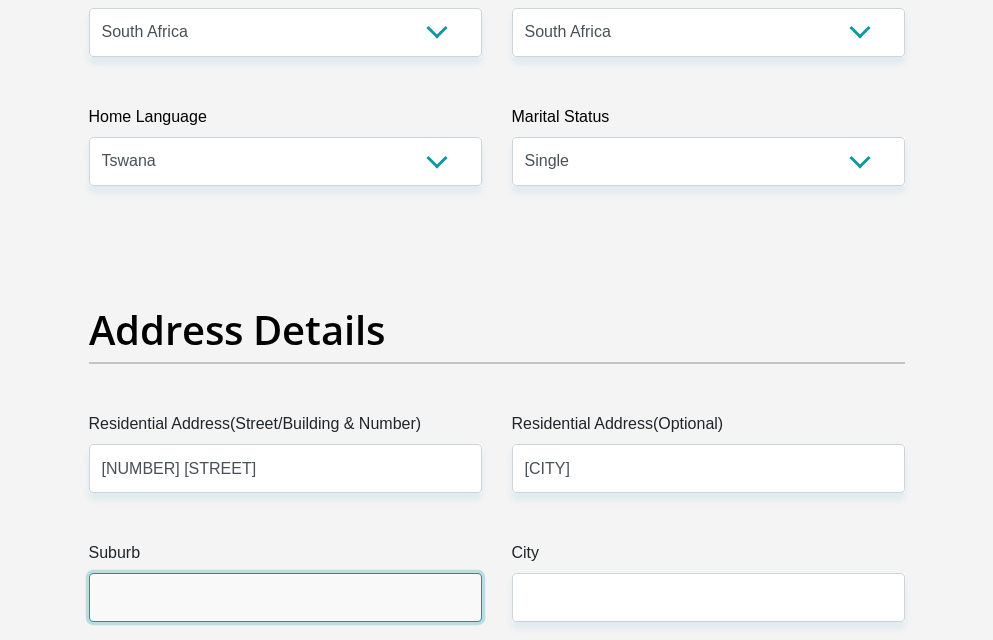 type on "Pretoria" 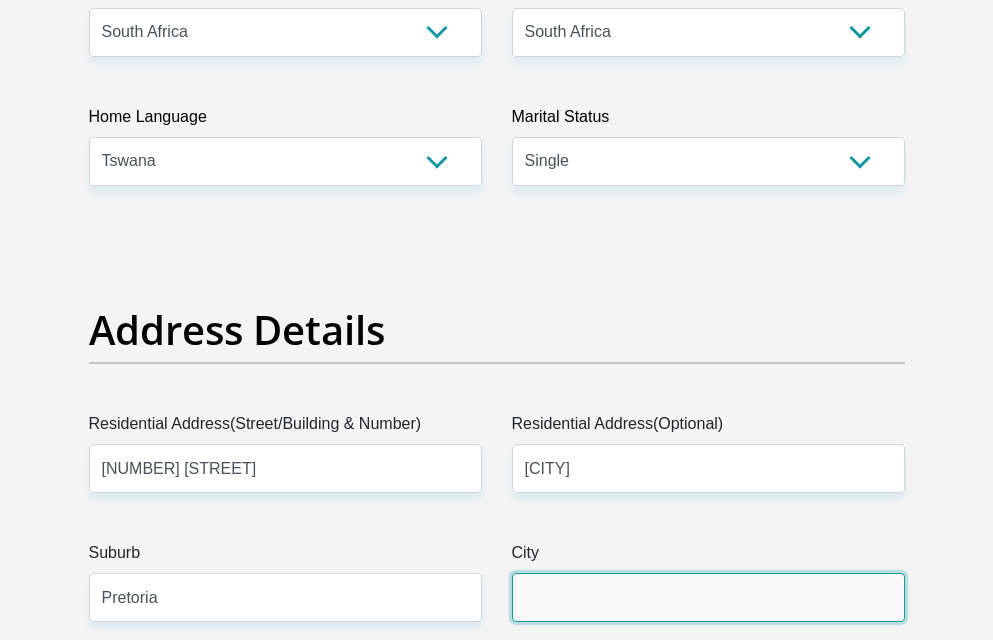 type on "Pretoria" 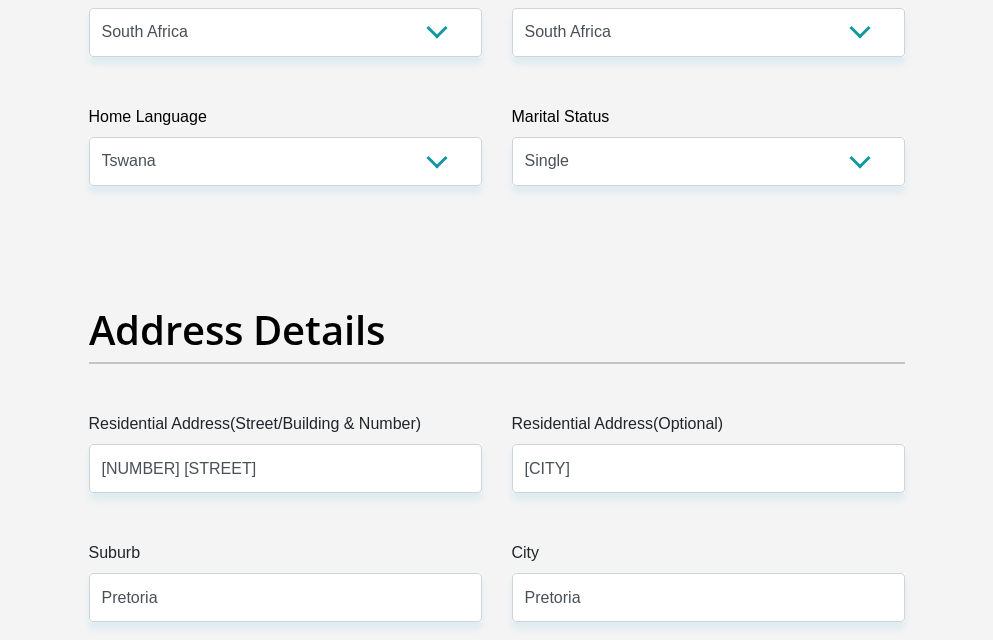 type on "0181" 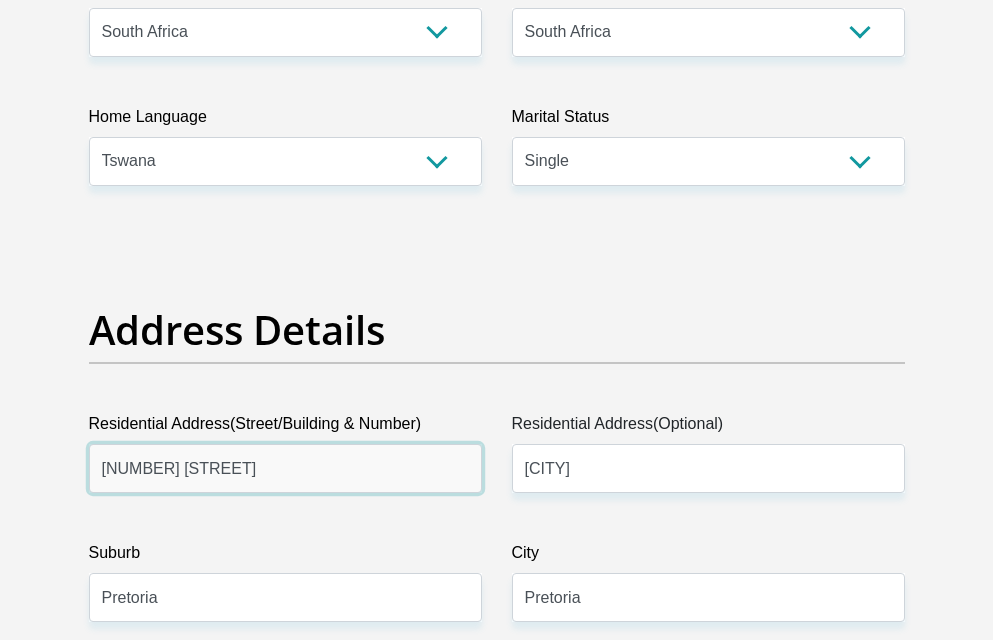 scroll, scrollTop: 1360, scrollLeft: 0, axis: vertical 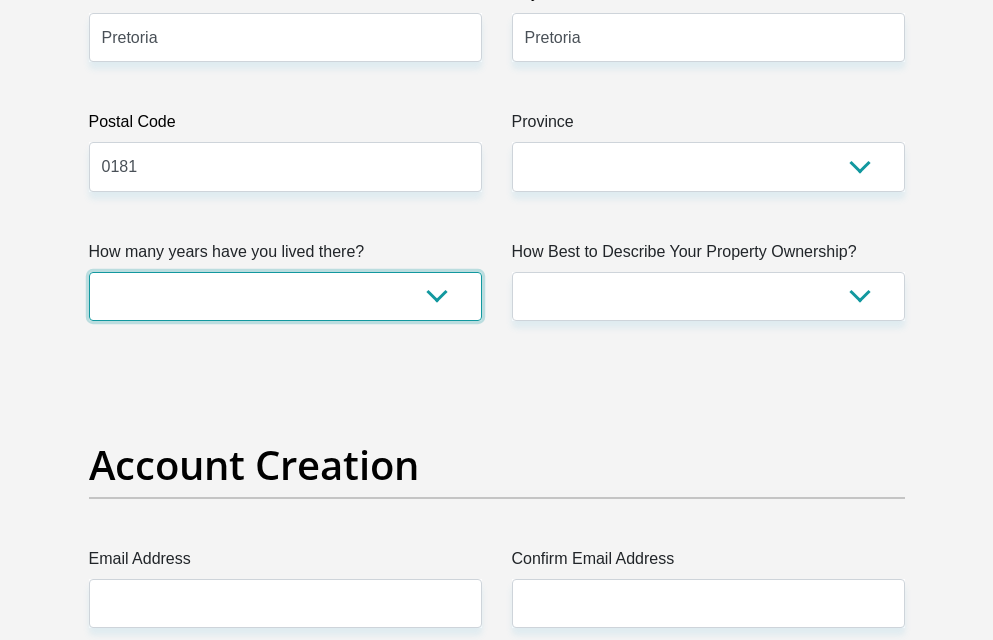 click on "less than 1 year
1-3 years
3-5 years
5+ years" at bounding box center (285, 296) 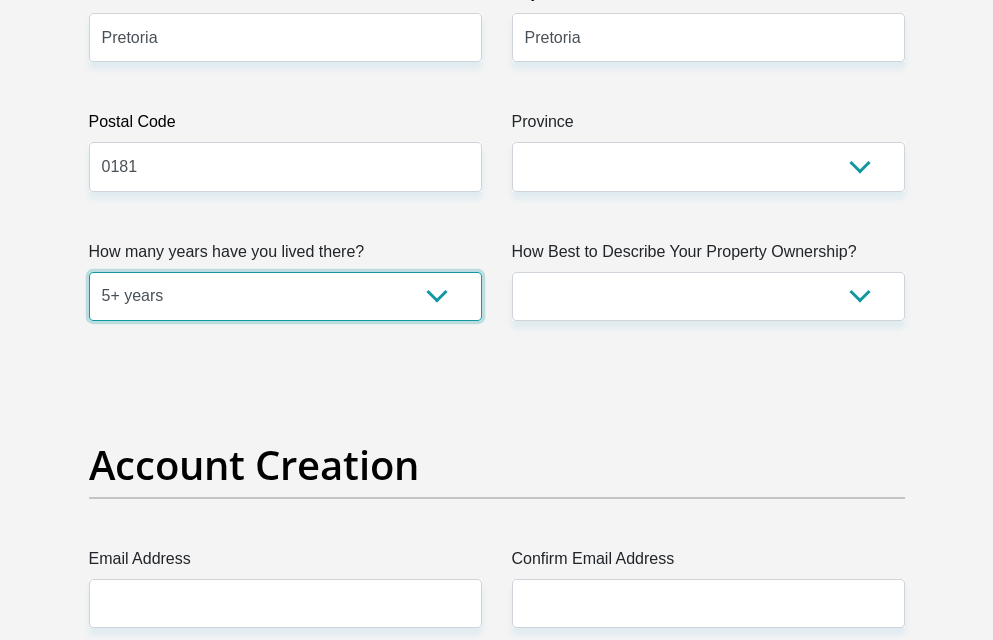 click on "less than 1 year
1-3 years
3-5 years
5+ years" at bounding box center [285, 296] 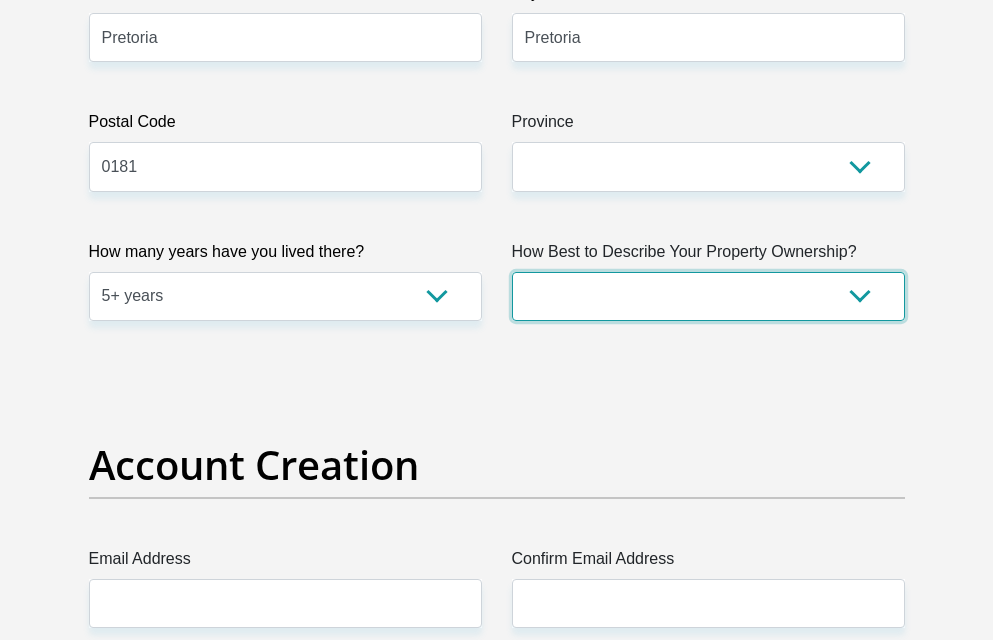 click on "Owned
Rented
Family Owned
Company Dwelling" at bounding box center (708, 296) 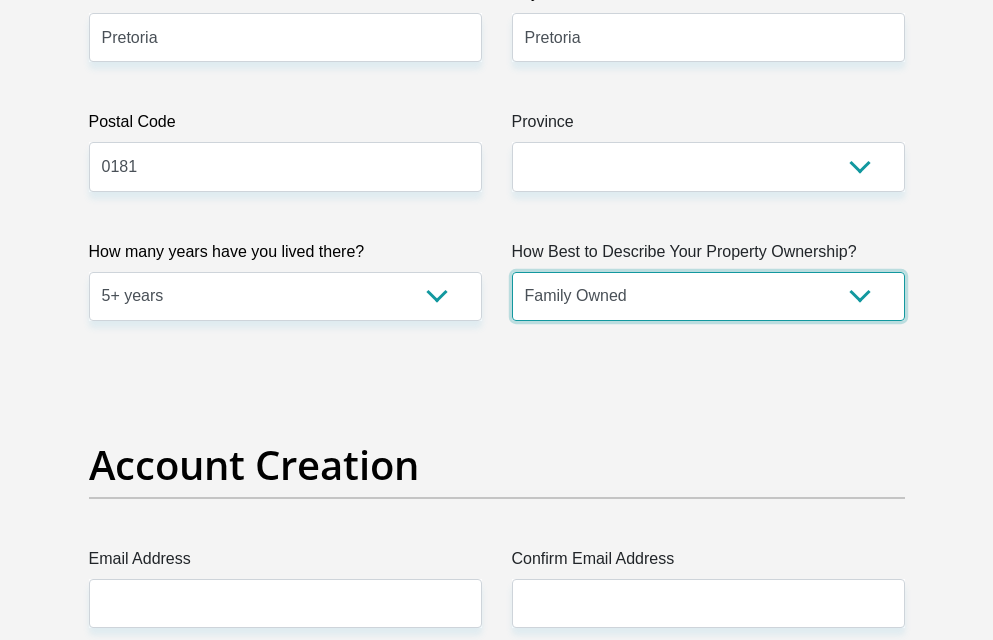 click on "Owned
Rented
Family Owned
Company Dwelling" at bounding box center [708, 296] 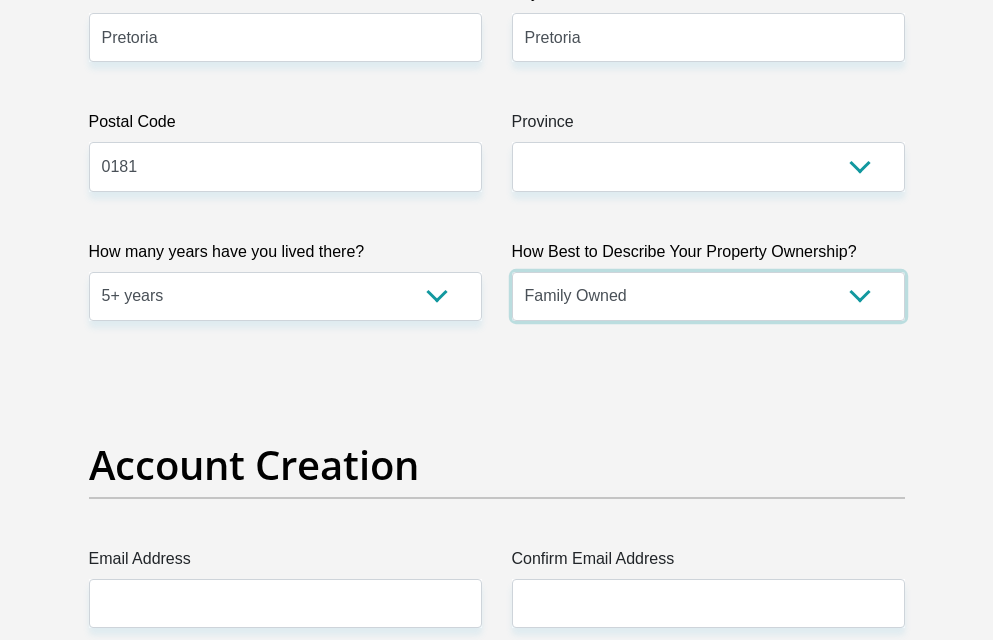 scroll, scrollTop: 1920, scrollLeft: 0, axis: vertical 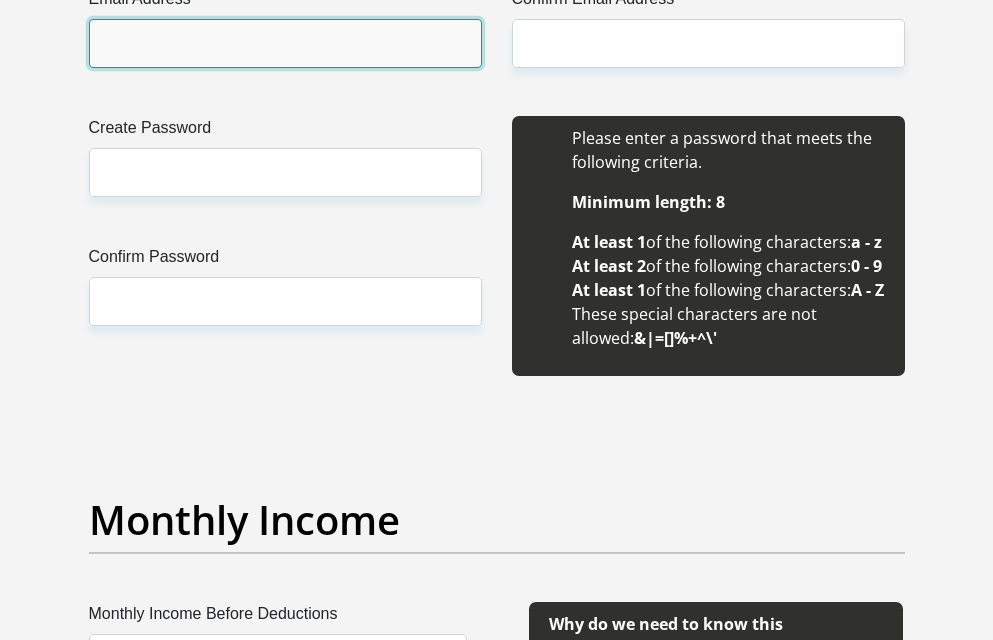 click on "Email Address" at bounding box center (285, 43) 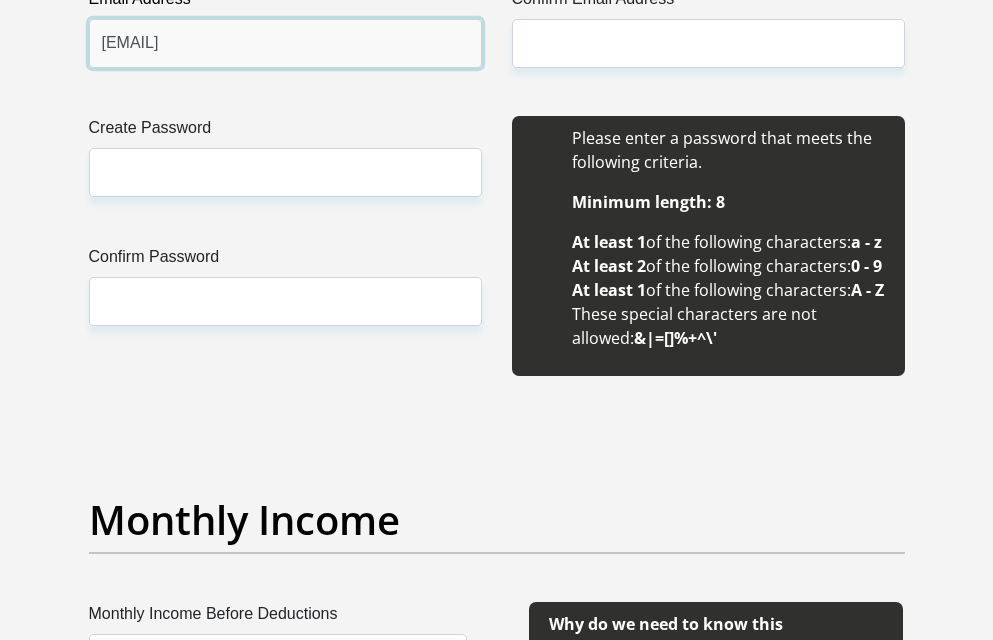 type on "[EMAIL]" 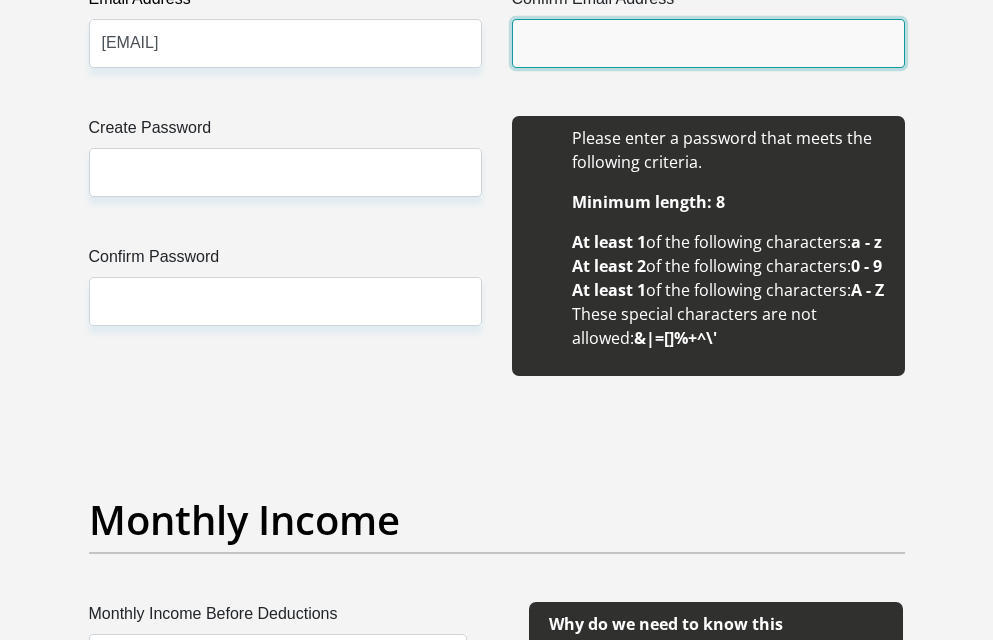 click on "Confirm Email Address" at bounding box center (708, 43) 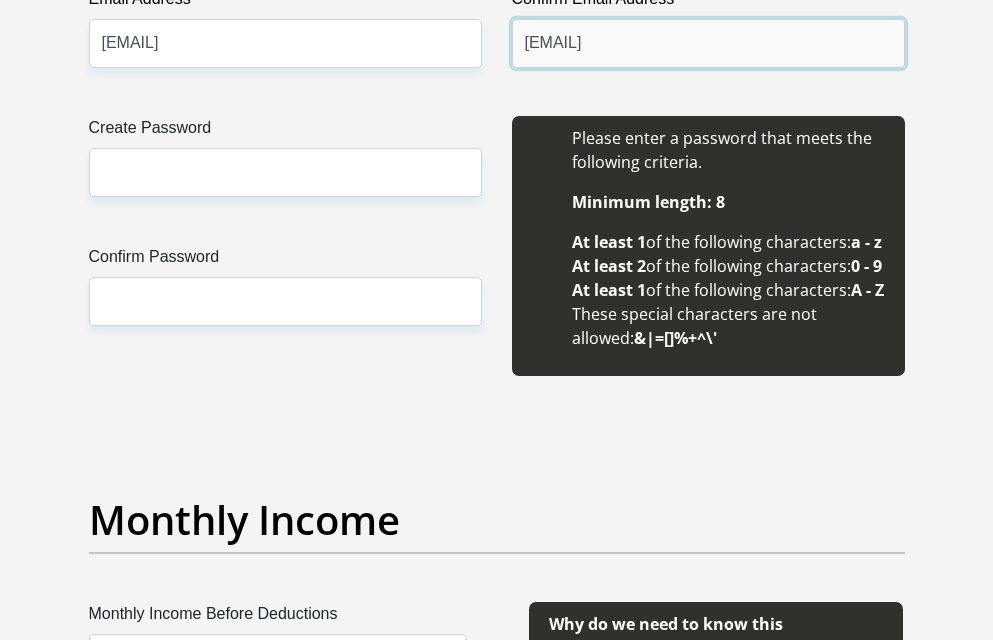 type on "[EMAIL]" 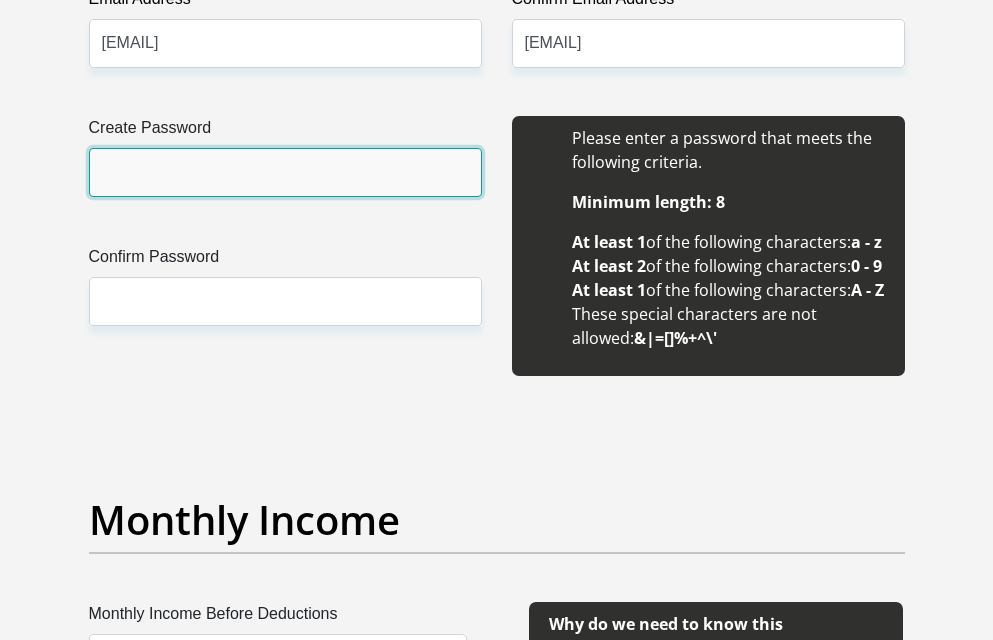 click on "Create Password" at bounding box center [285, 172] 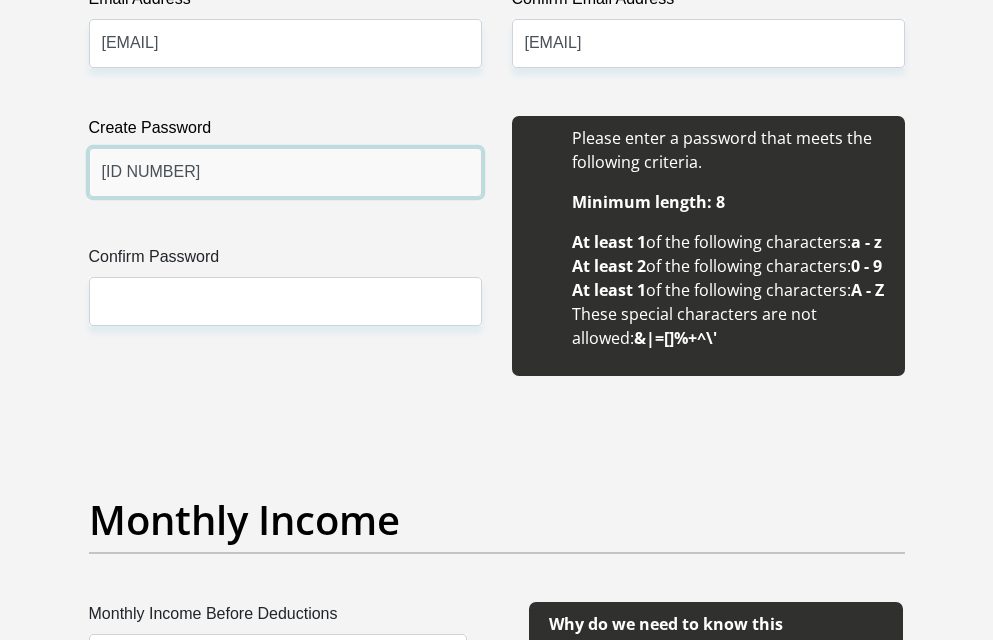 type on "[ID NUMBER]" 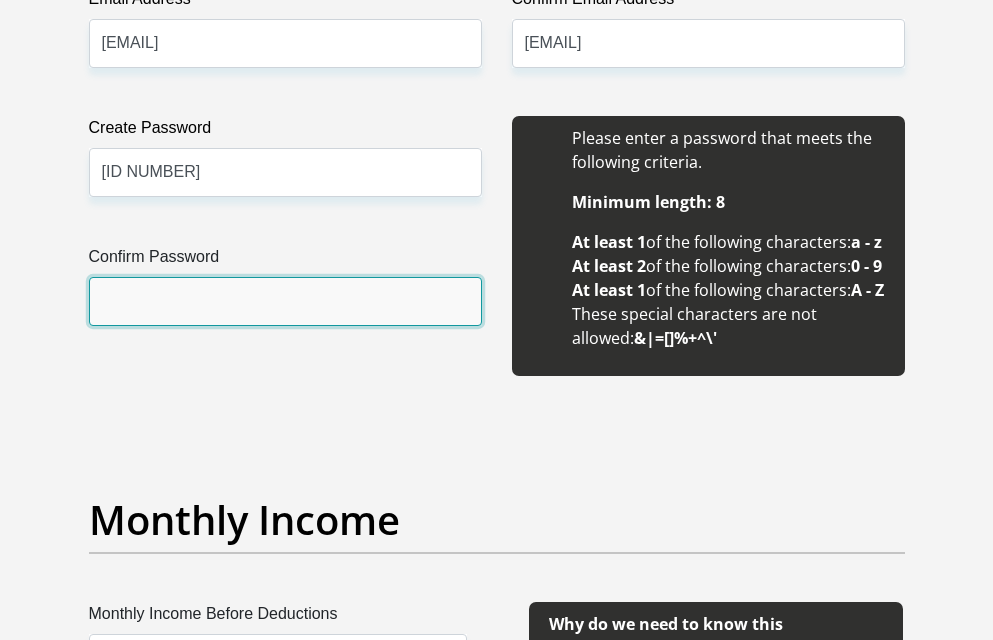 click on "Confirm Password" at bounding box center (285, 301) 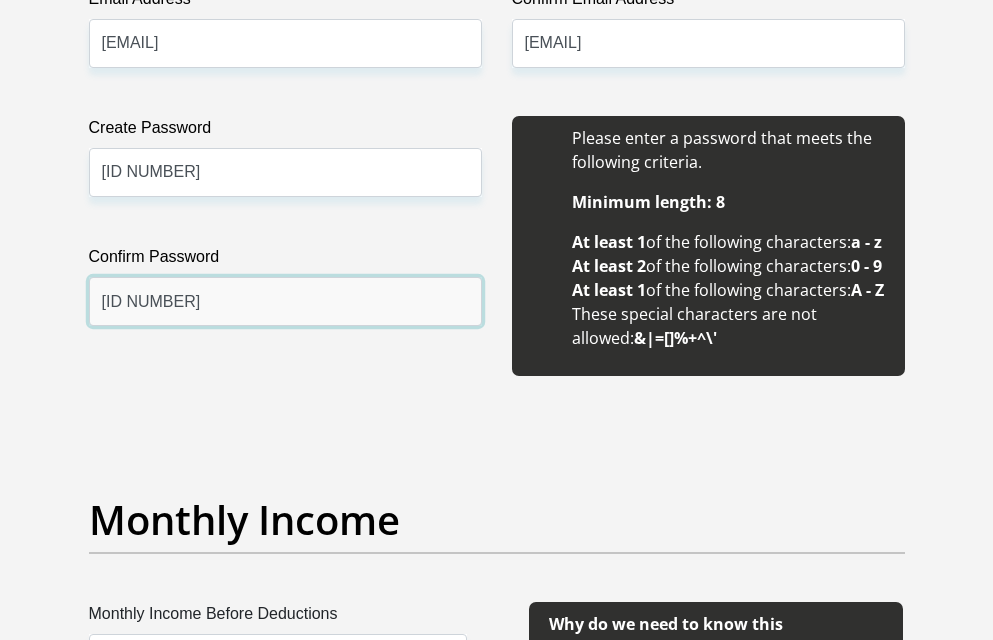 type on "[ID NUMBER]" 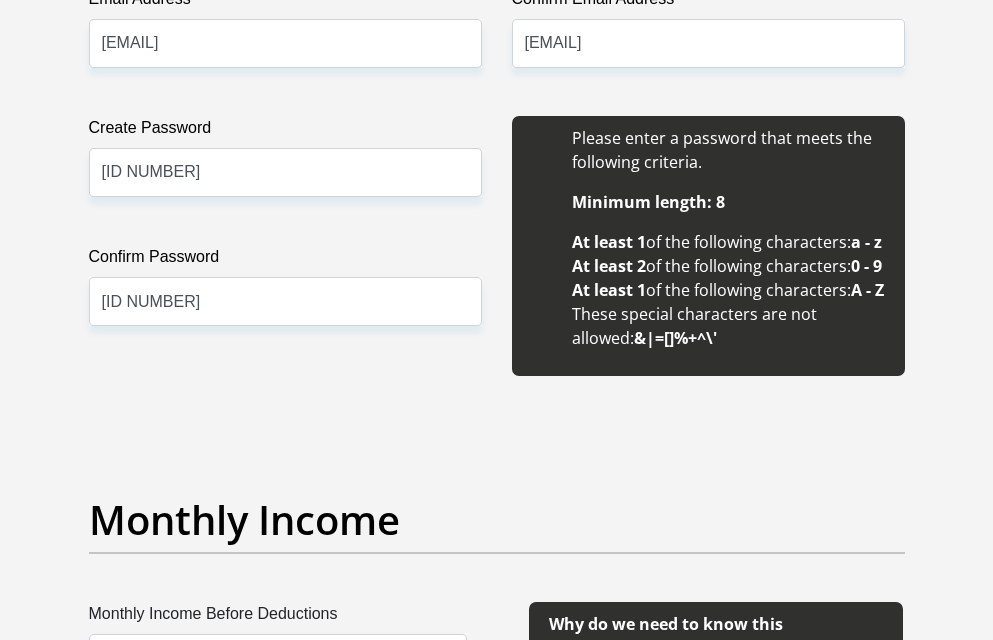 click on "Title
Mr
Ms
Mrs
Dr
Other
First Name
[FIRST]
Surname
[LAST]
ID Number
[ID NUMBER]
Please input valid ID number
Race
Black
Coloured
Indian
White
Other
Contact Number
[PHONE]
Please input valid contact number
Nationality
South Africa
Afghanistan
Aland Islands  Albania  Algeria" at bounding box center (497, 1790) 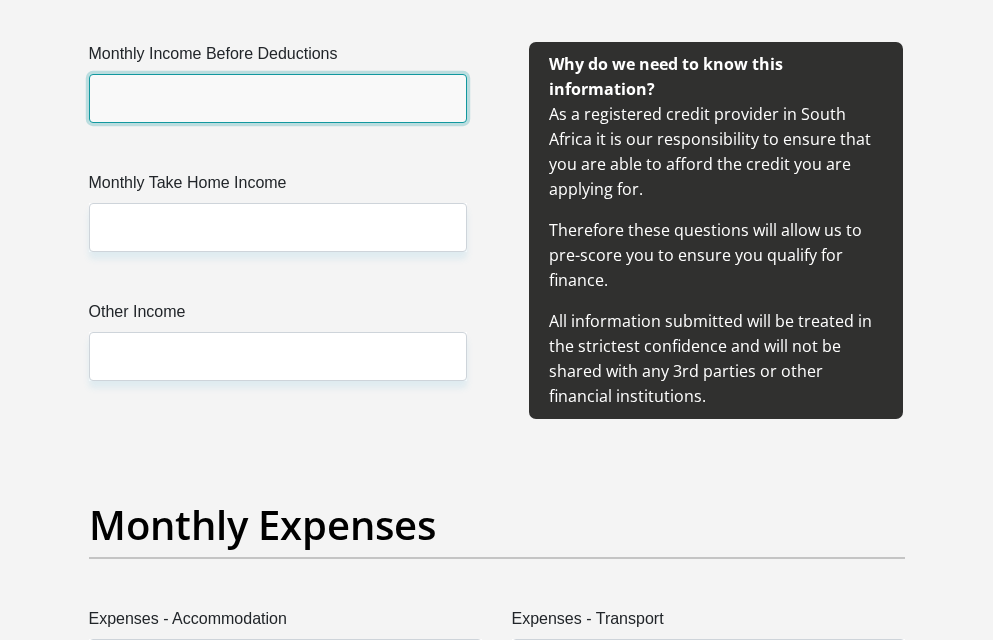 click on "Monthly Income Before Deductions" at bounding box center (278, 98) 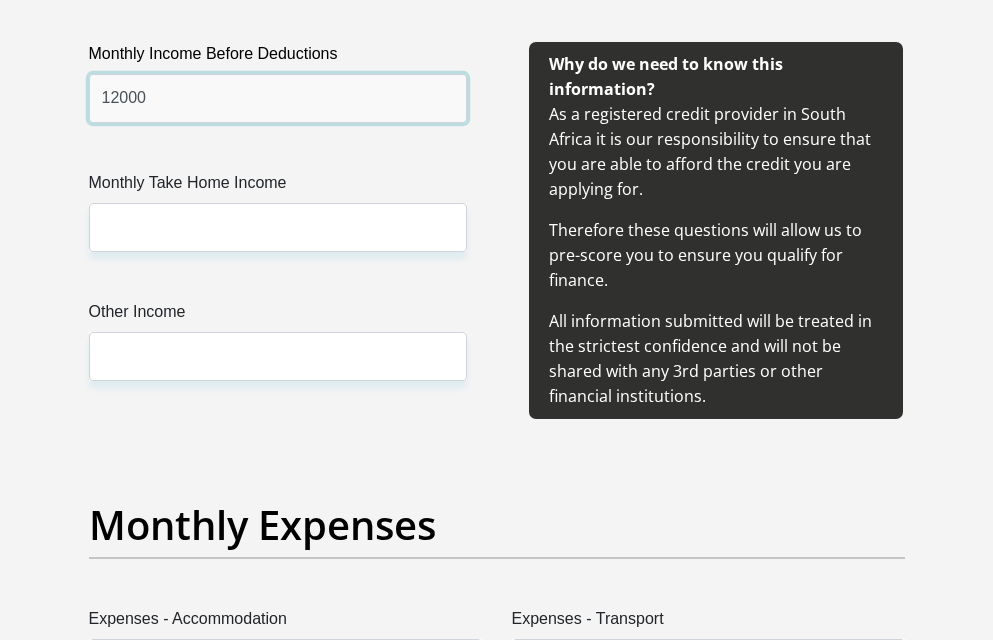type on "12000" 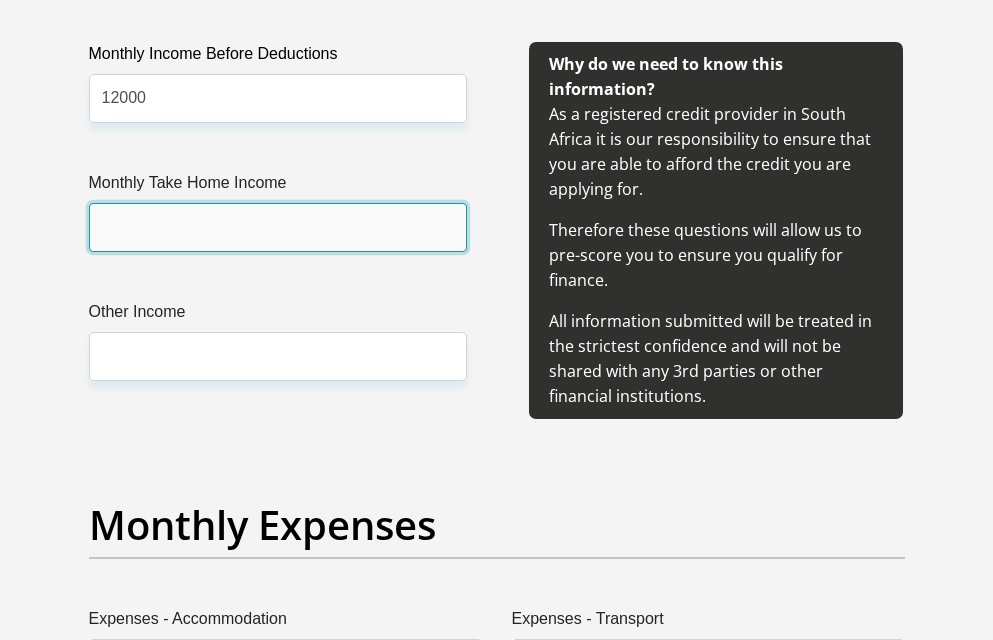 click on "Monthly Take Home Income" at bounding box center (278, 227) 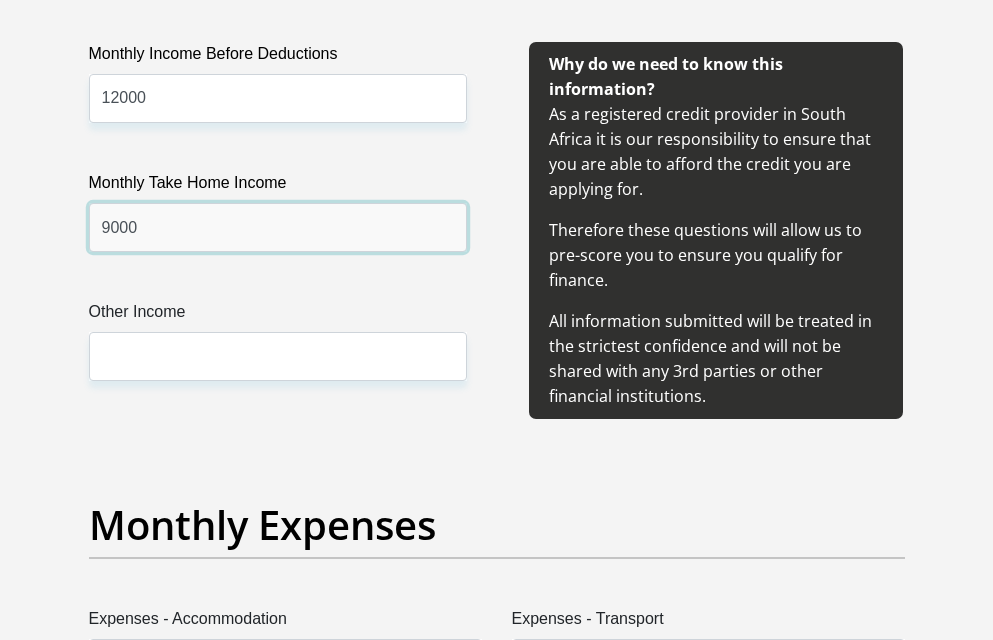 type on "9000" 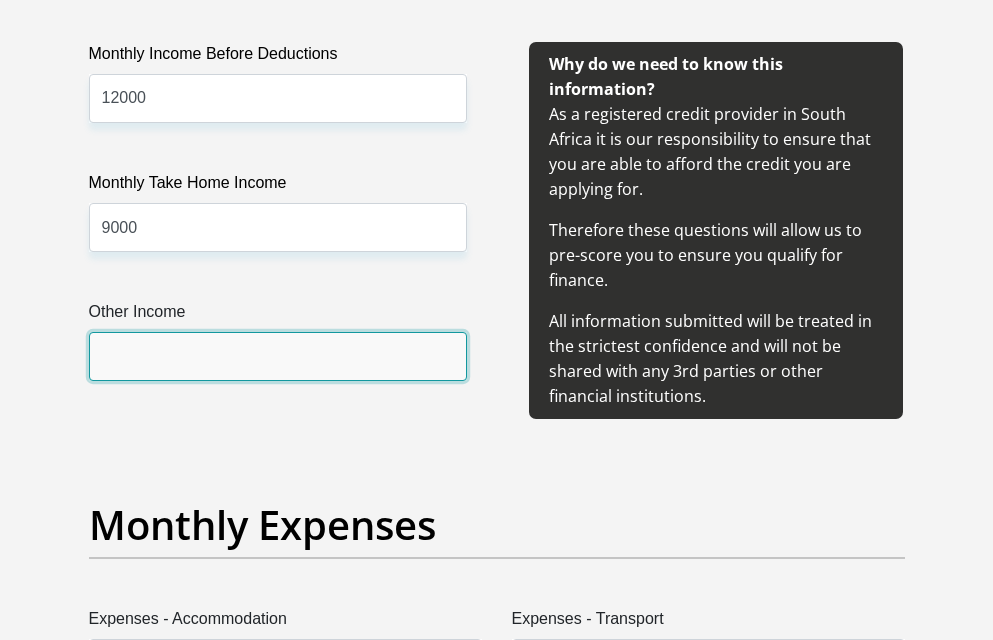click on "Other Income" at bounding box center [278, 356] 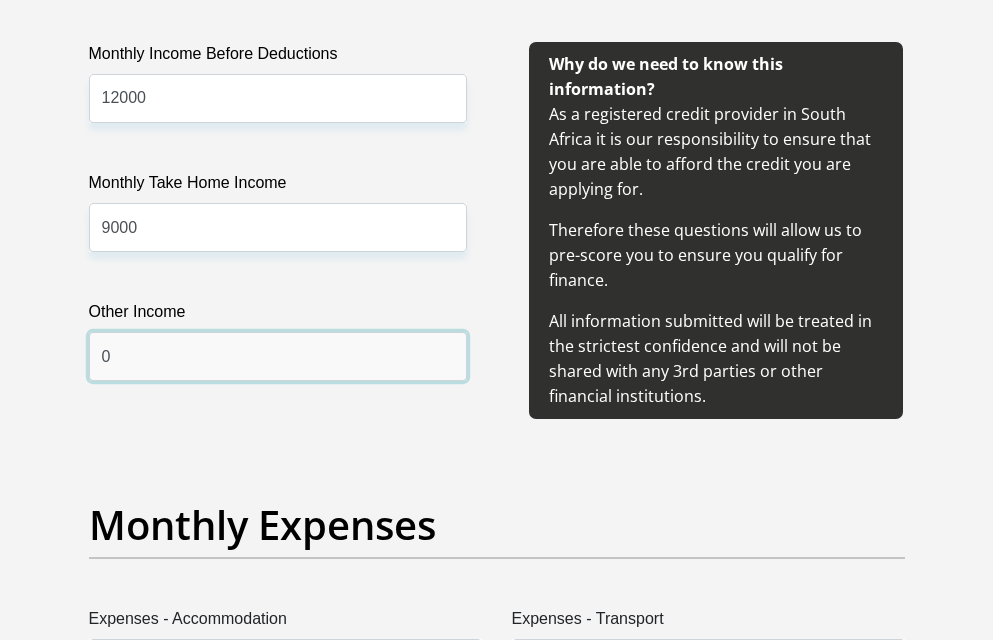 scroll, scrollTop: 3040, scrollLeft: 0, axis: vertical 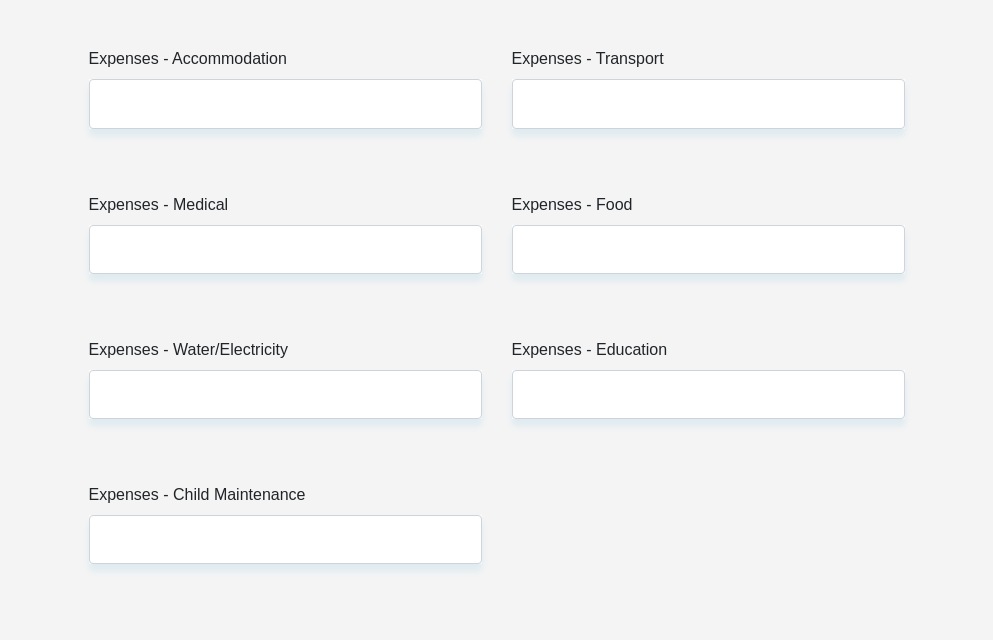 type on "0" 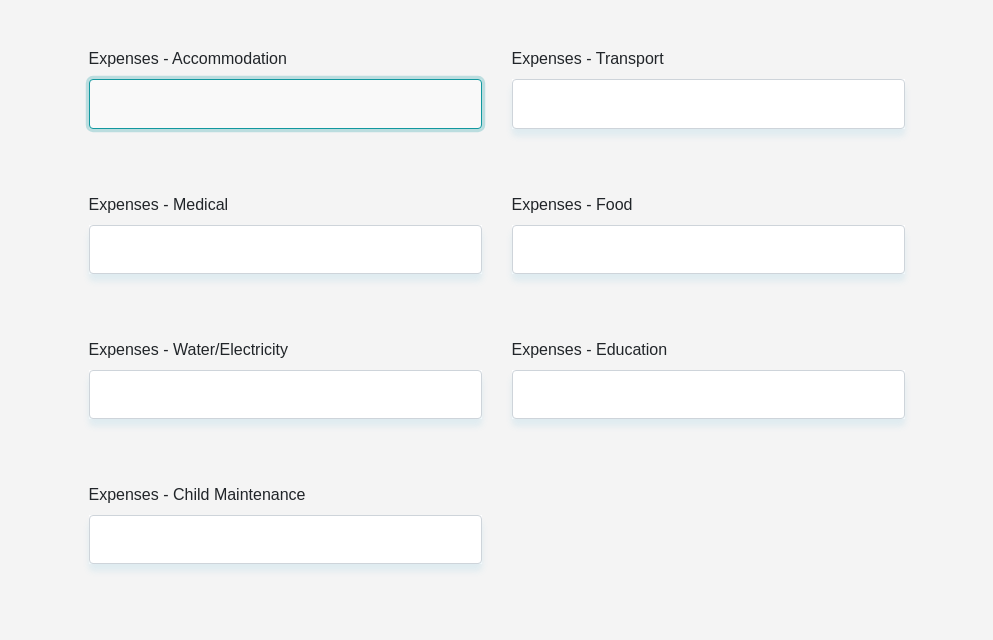 click on "Expenses - Accommodation" at bounding box center [285, 103] 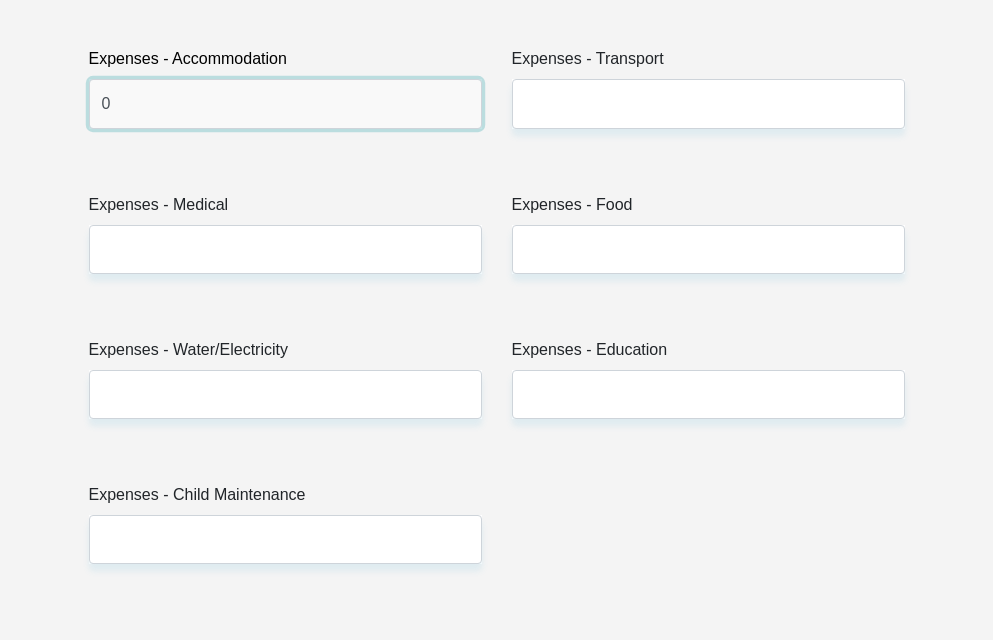 type on "0" 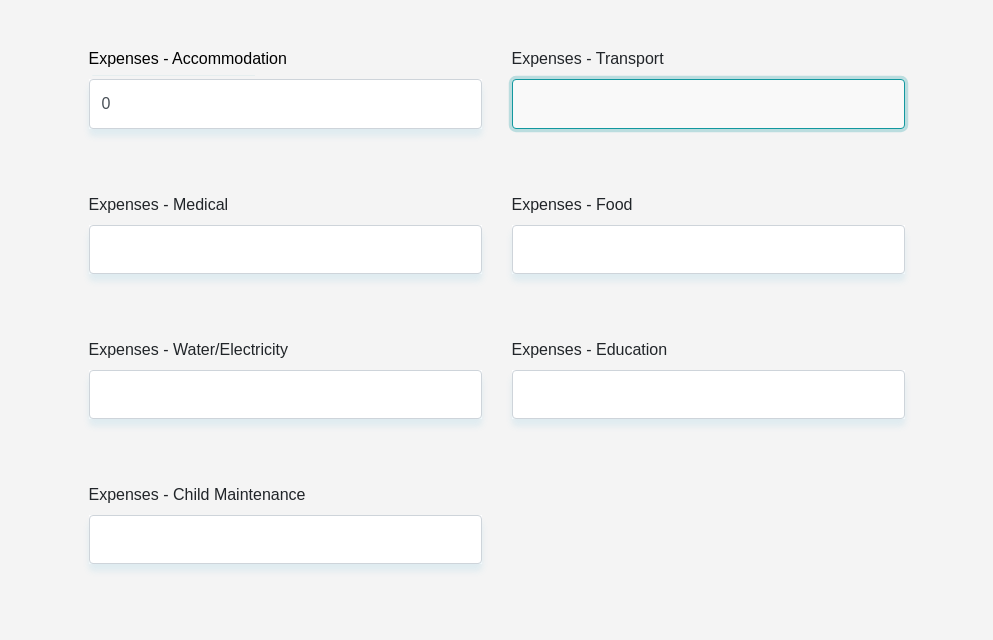 click on "Expenses - Transport" at bounding box center [708, 103] 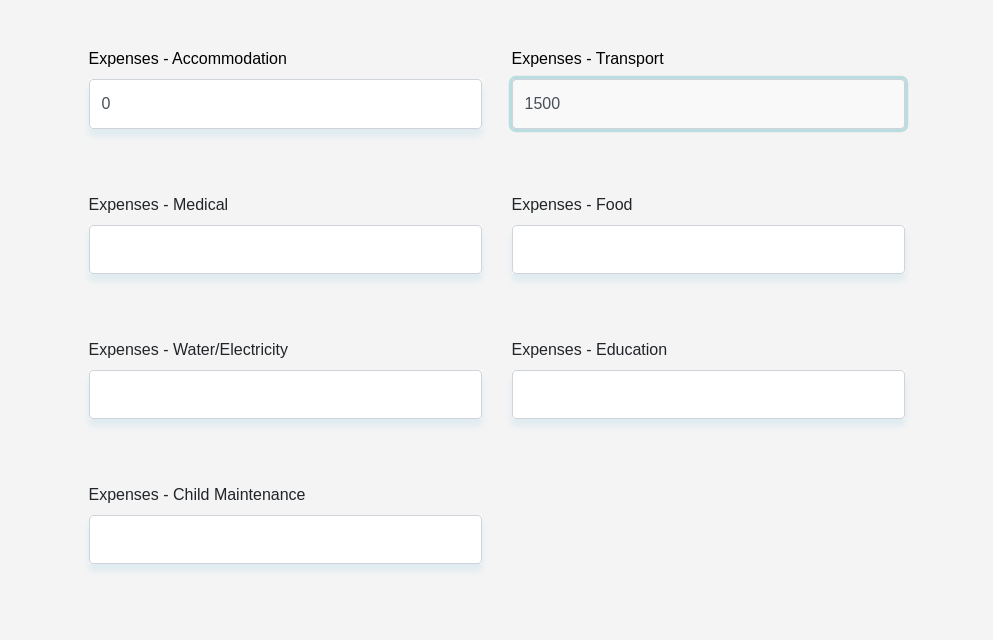 type on "1500" 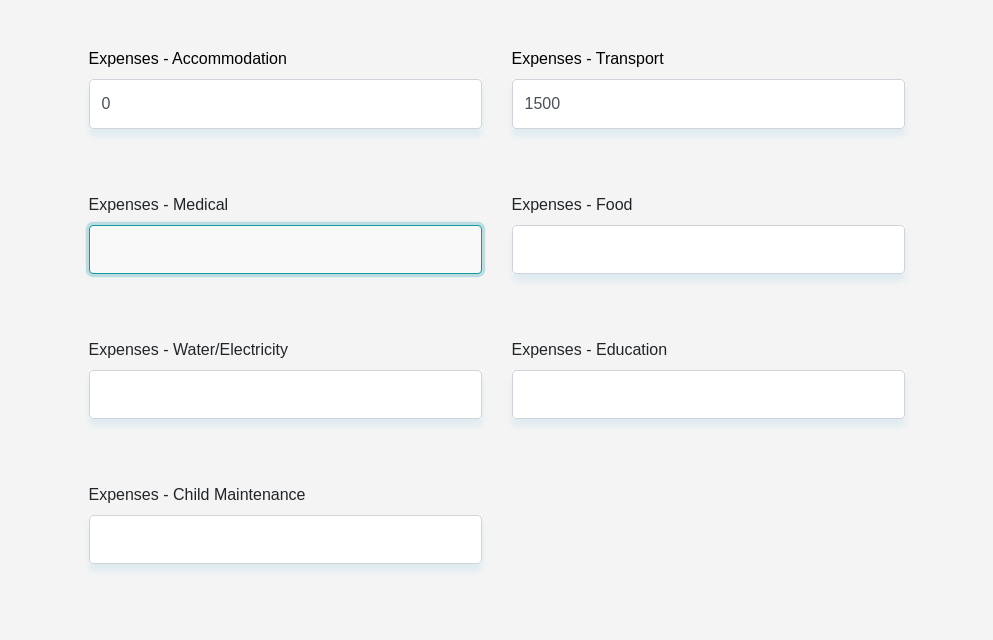 click on "Expenses - Medical" at bounding box center (285, 249) 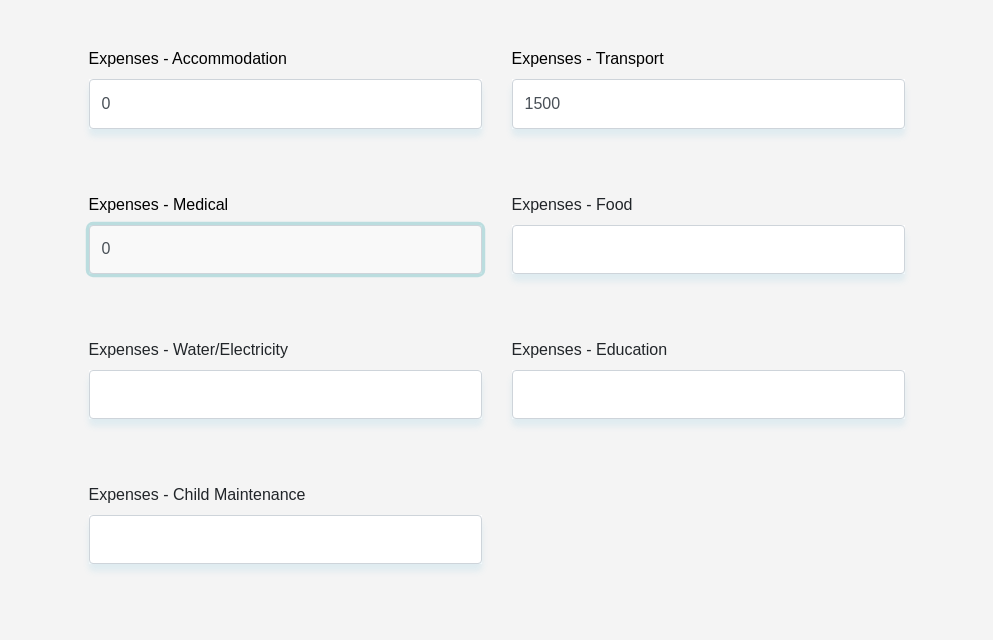 type on "0" 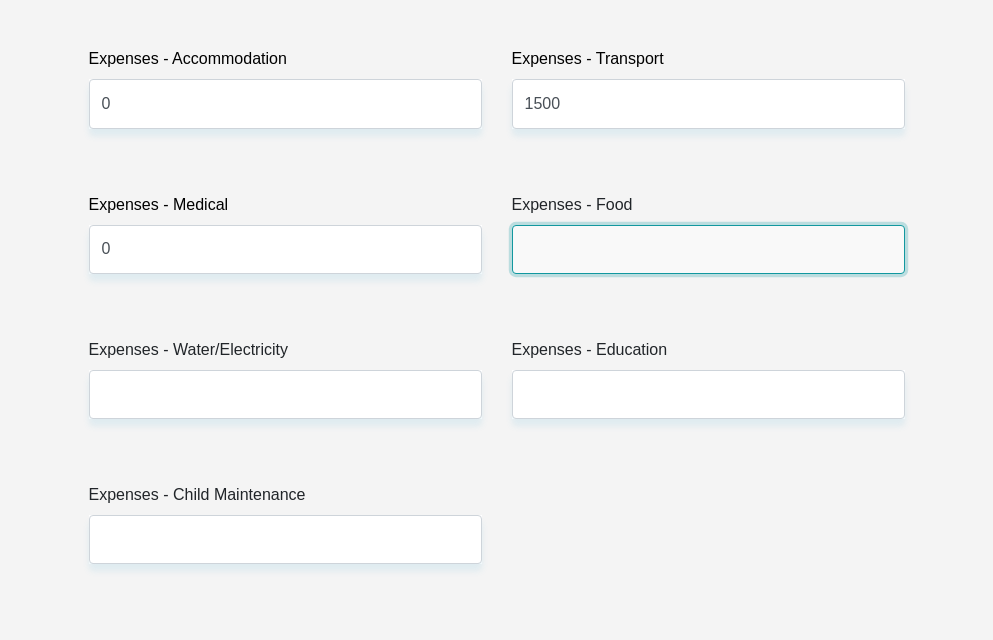 click on "Expenses - Food" at bounding box center (708, 249) 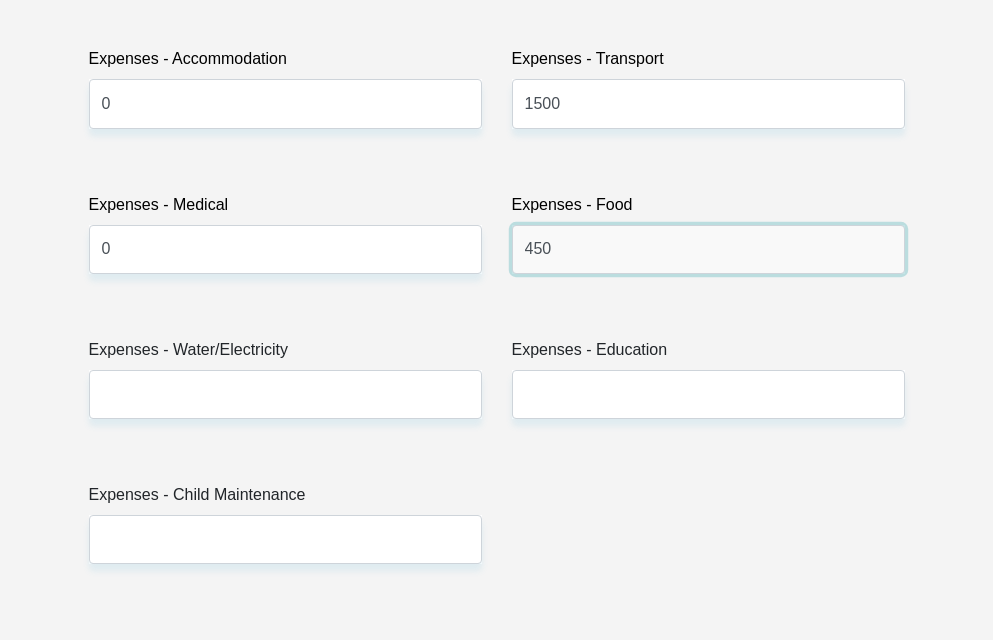 type on "450" 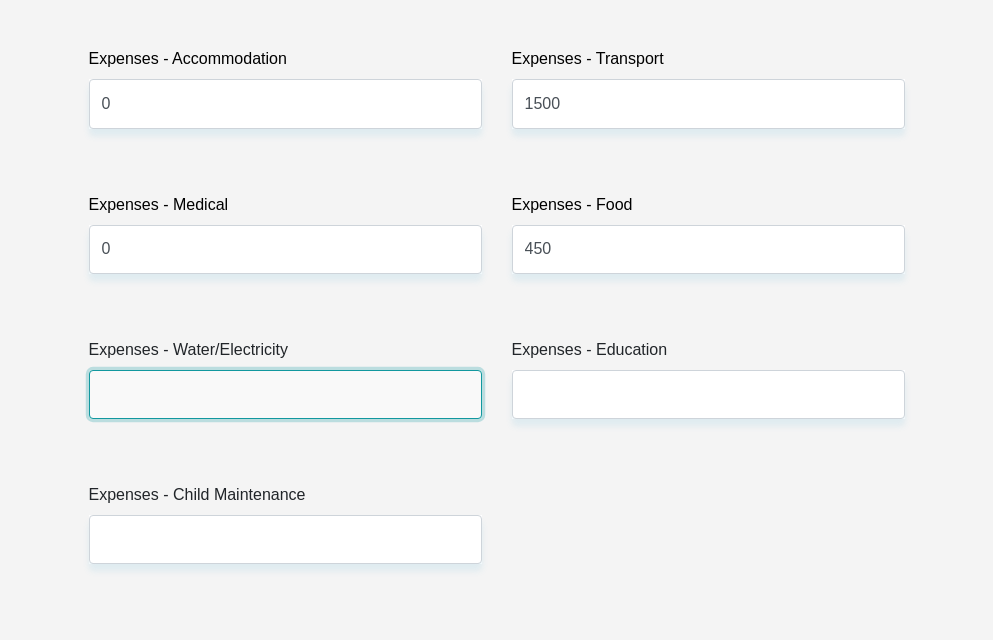 click on "Expenses - Water/Electricity" at bounding box center (285, 394) 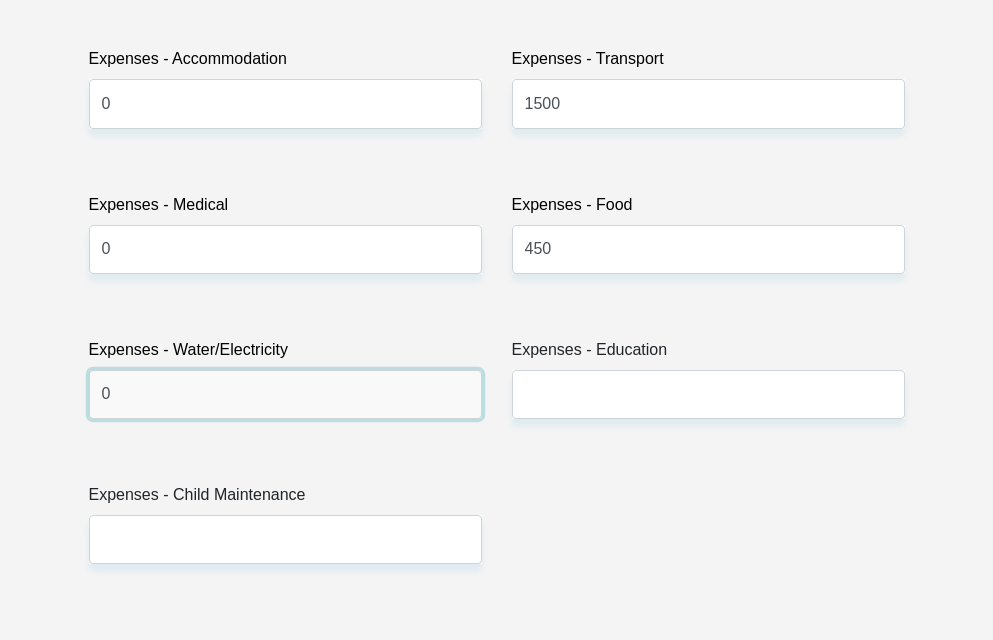 type on "0" 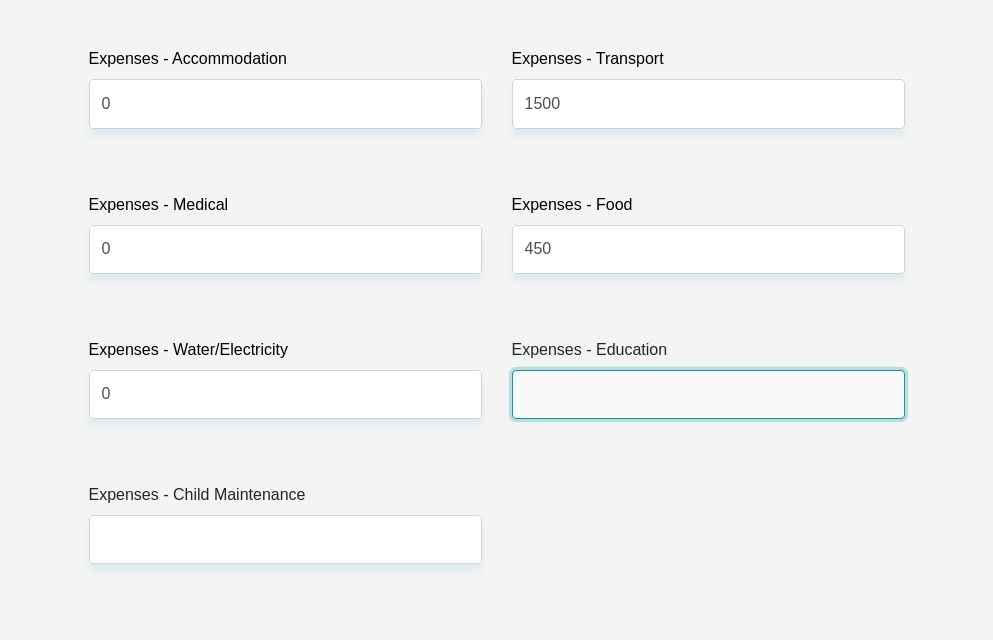 click on "Expenses - Education" at bounding box center [708, 394] 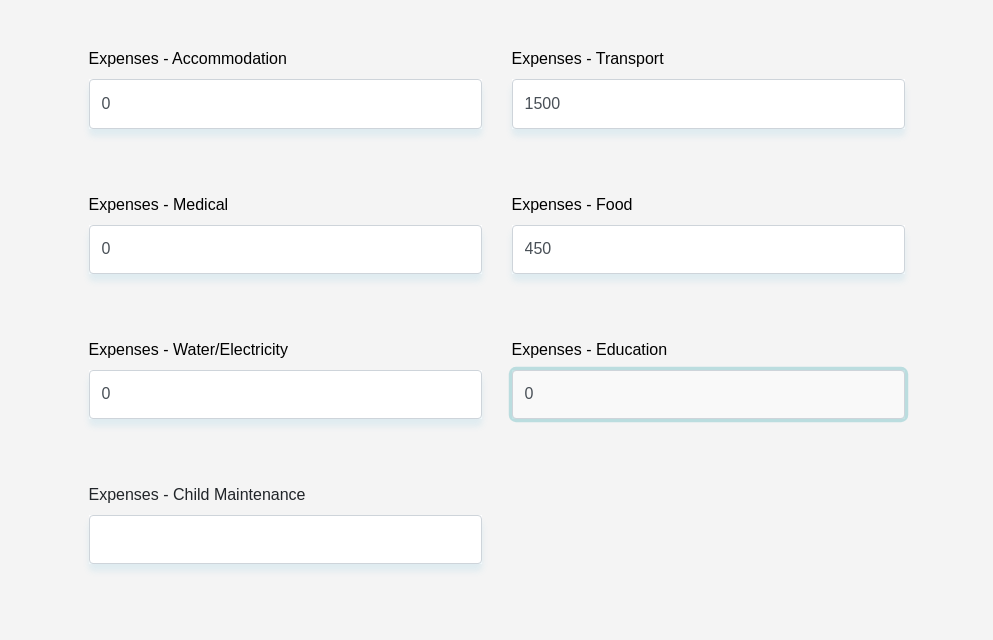 type on "0" 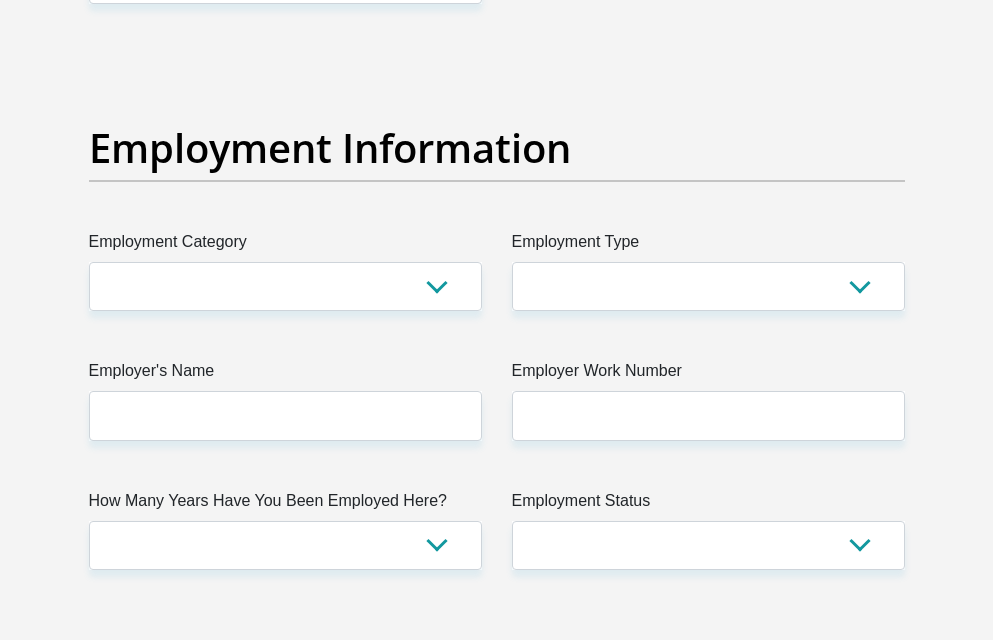 type on "0" 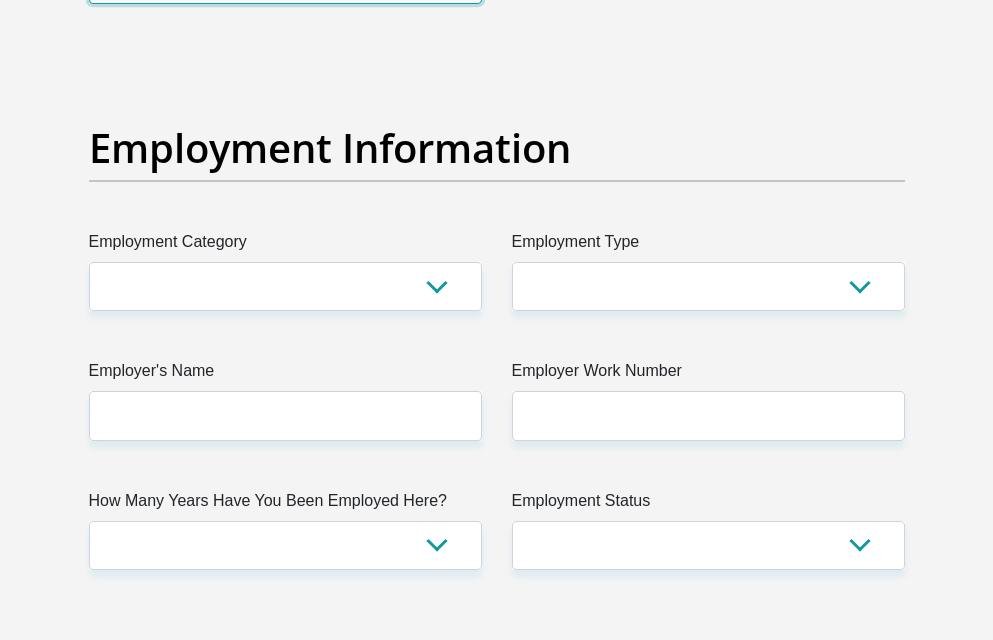 click on "Expenses - Child Maintenance" at bounding box center [285, -21] 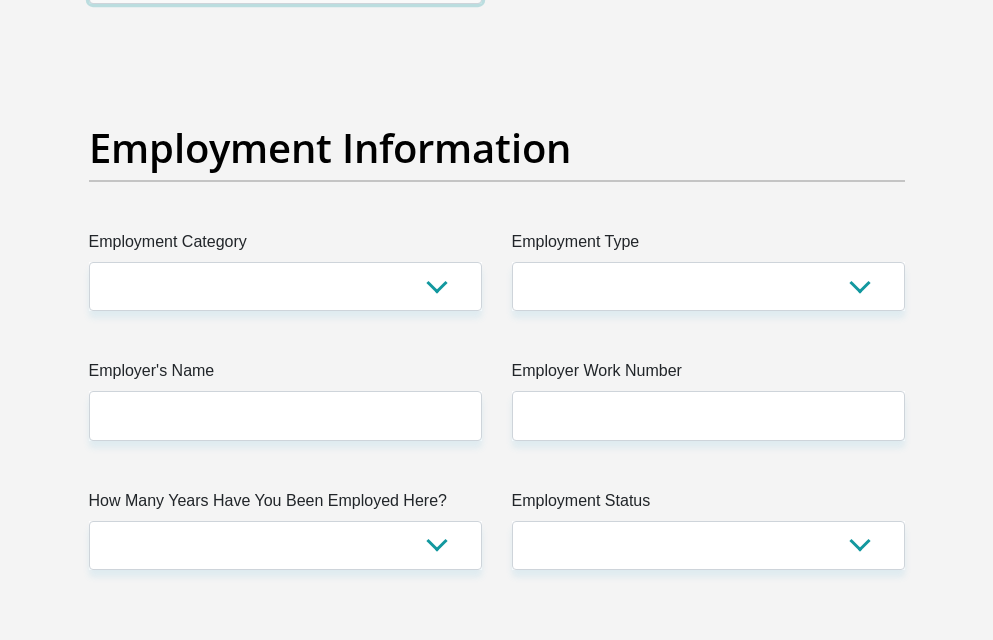 type on "0" 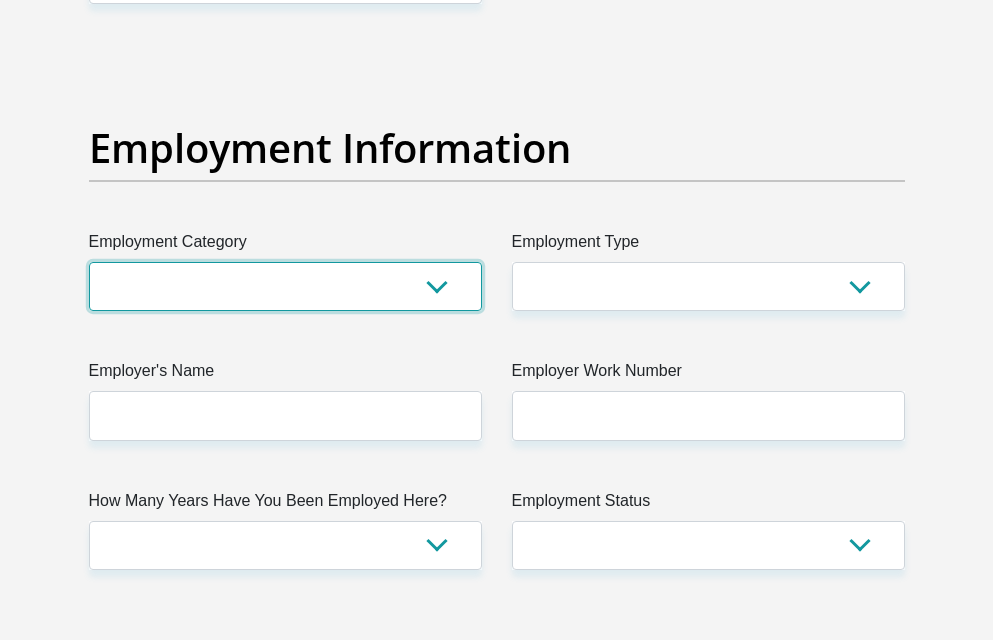 click on "AGRICULTURE
ALCOHOL & TOBACCO
CONSTRUCTION MATERIALS
METALLURGY
EQUIPMENT FOR RENEWABLE ENERGY
SPECIALIZED CONTRACTORS
CAR
GAMING (INCL. INTERNET
OTHER WHOLESALE
UNLICENSED PHARMACEUTICALS
CURRENCY EXCHANGE HOUSES
OTHER FINANCIAL INSTITUTIONS & INSURANCE
REAL ESTATE AGENTS
OIL & GAS
OTHER MATERIALS (E.G. IRON ORE)
PRECIOUS STONES & PRECIOUS METALS
POLITICAL ORGANIZATIONS
RELIGIOUS ORGANIZATIONS(NOT SECTS)
ACTI. HAVING BUSINESS DEAL WITH PUBLIC ADMINISTRATION
LAUNDROMATS" at bounding box center (285, 286) 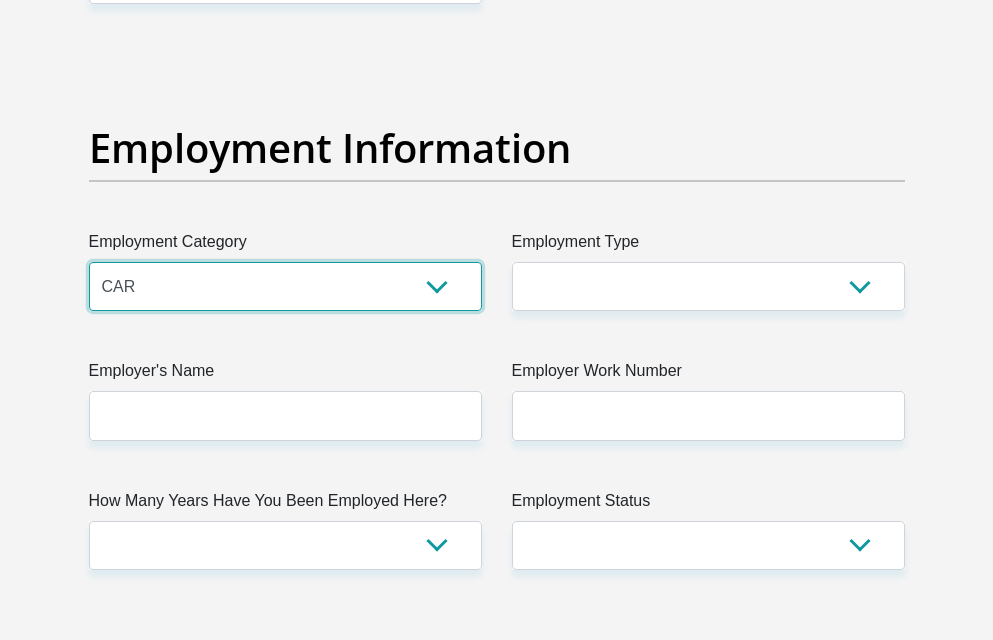 click on "AGRICULTURE
ALCOHOL & TOBACCO
CONSTRUCTION MATERIALS
METALLURGY
EQUIPMENT FOR RENEWABLE ENERGY
SPECIALIZED CONTRACTORS
CAR
GAMING (INCL. INTERNET
OTHER WHOLESALE
UNLICENSED PHARMACEUTICALS
CURRENCY EXCHANGE HOUSES
OTHER FINANCIAL INSTITUTIONS & INSURANCE
REAL ESTATE AGENTS
OIL & GAS
OTHER MATERIALS (E.G. IRON ORE)
PRECIOUS STONES & PRECIOUS METALS
POLITICAL ORGANIZATIONS
RELIGIOUS ORGANIZATIONS(NOT SECTS)
ACTI. HAVING BUSINESS DEAL WITH PUBLIC ADMINISTRATION
LAUNDROMATS" at bounding box center (285, 286) 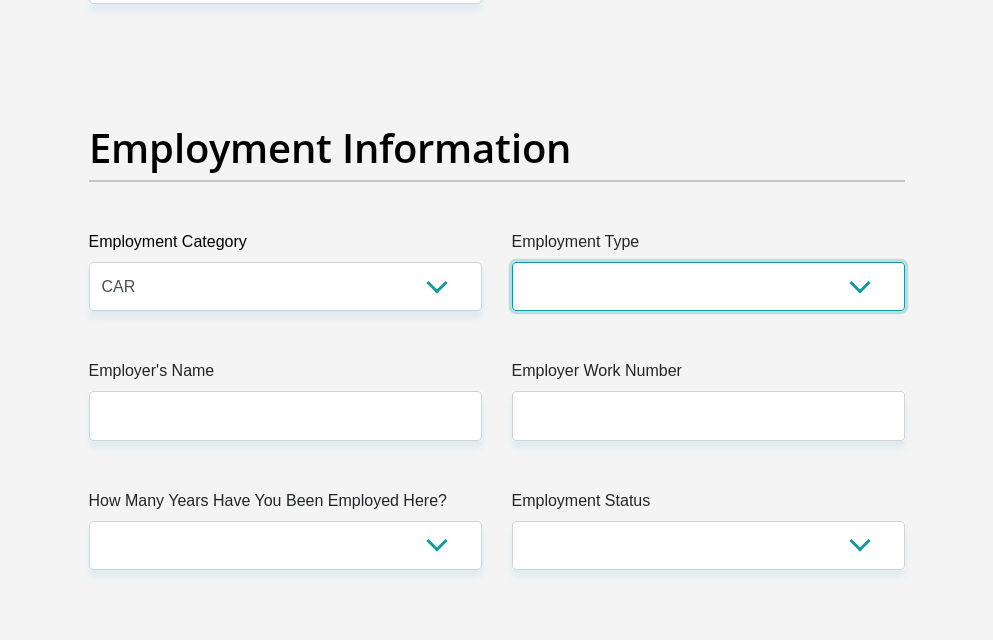 click on "College/Lecturer
Craft Seller
Creative
Driver
Executive
Farmer
Forces - Non Commissioned
Forces - Officer
Hawker
Housewife
Labourer
Licenced Professional
Manager
Miner
Non Licenced Professional
Office Staff/Clerk
Outside Worker
Pensioner
Permanent Teacher
Production/Manufacturing
Sales
Self-Employed
Semi-Professional Worker
Service Industry  Social Worker  Student" at bounding box center [708, 286] 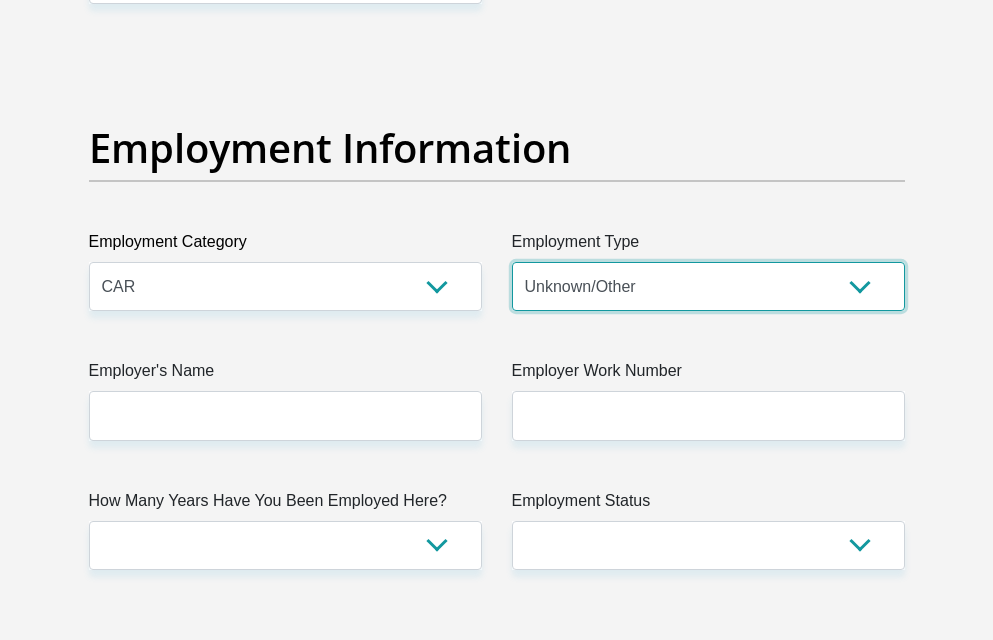 click on "College/Lecturer
Craft Seller
Creative
Driver
Executive
Farmer
Forces - Non Commissioned
Forces - Officer
Hawker
Housewife
Labourer
Licenced Professional
Manager
Miner
Non Licenced Professional
Office Staff/Clerk
Outside Worker
Pensioner
Permanent Teacher
Production/Manufacturing
Sales
Self-Employed
Semi-Professional Worker
Service Industry  Social Worker  Student" at bounding box center (708, 286) 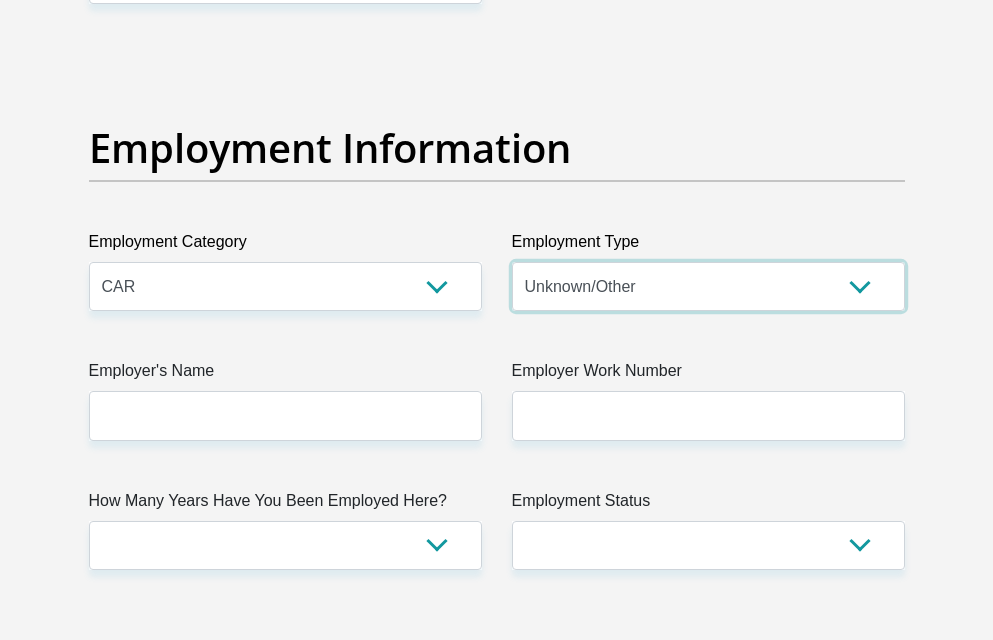 select on "Vegetable Seller" 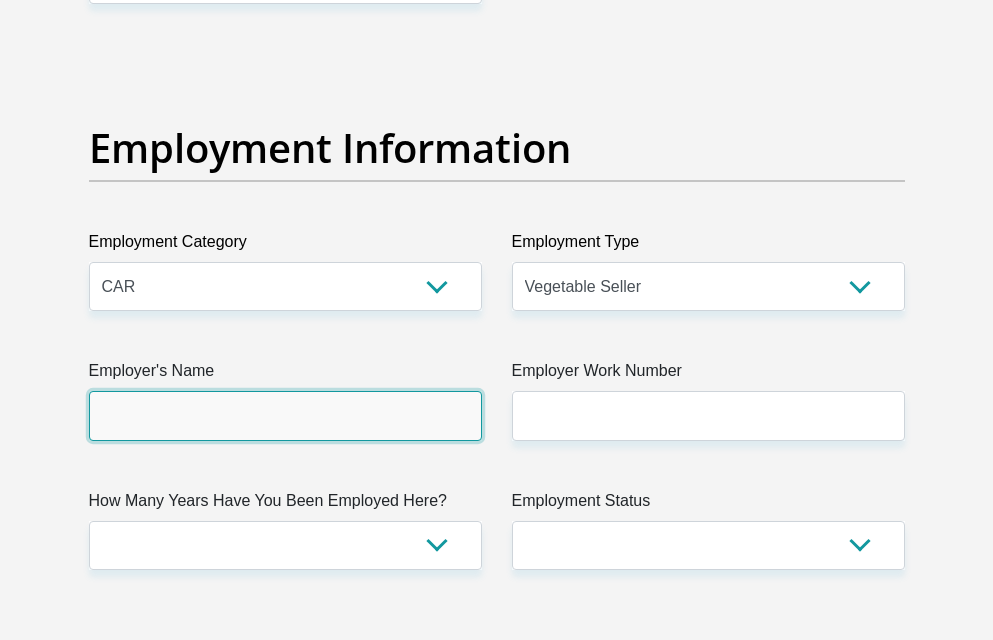 click on "Employer's Name" at bounding box center [285, 415] 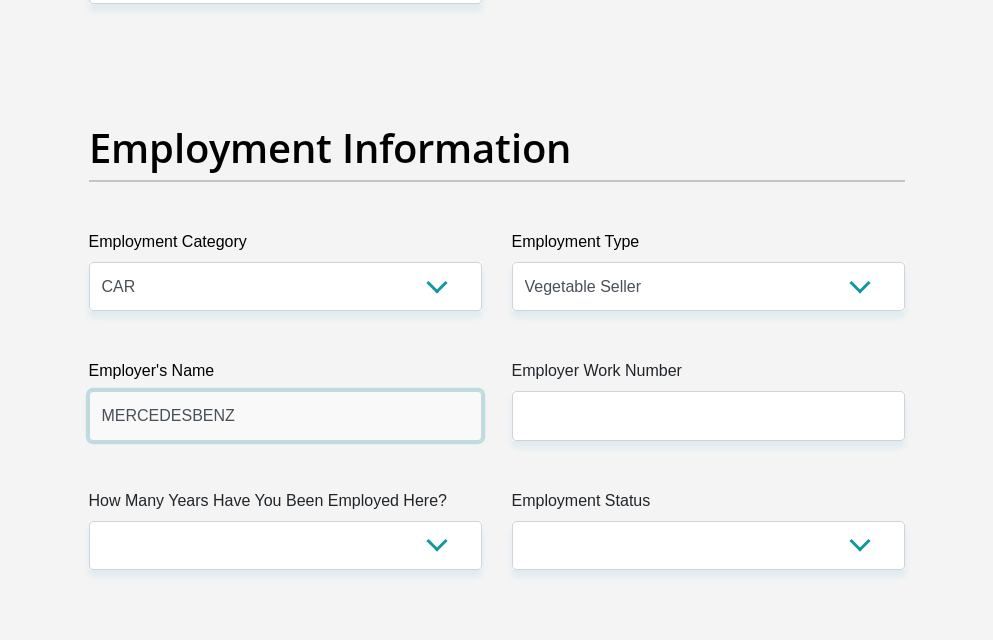 scroll, scrollTop: 4160, scrollLeft: 0, axis: vertical 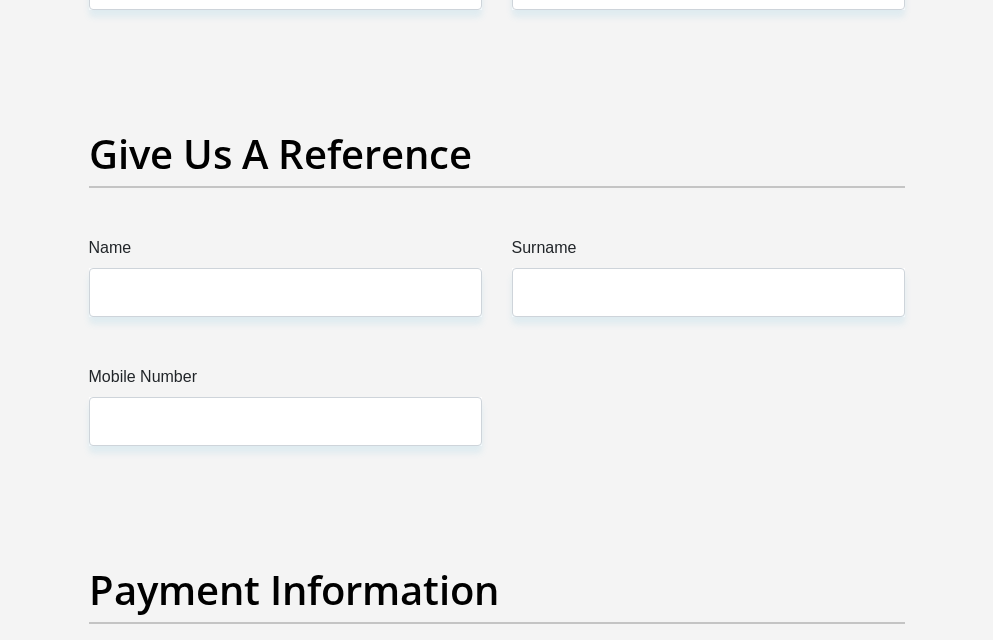 type on "MERCEDESBENZ" 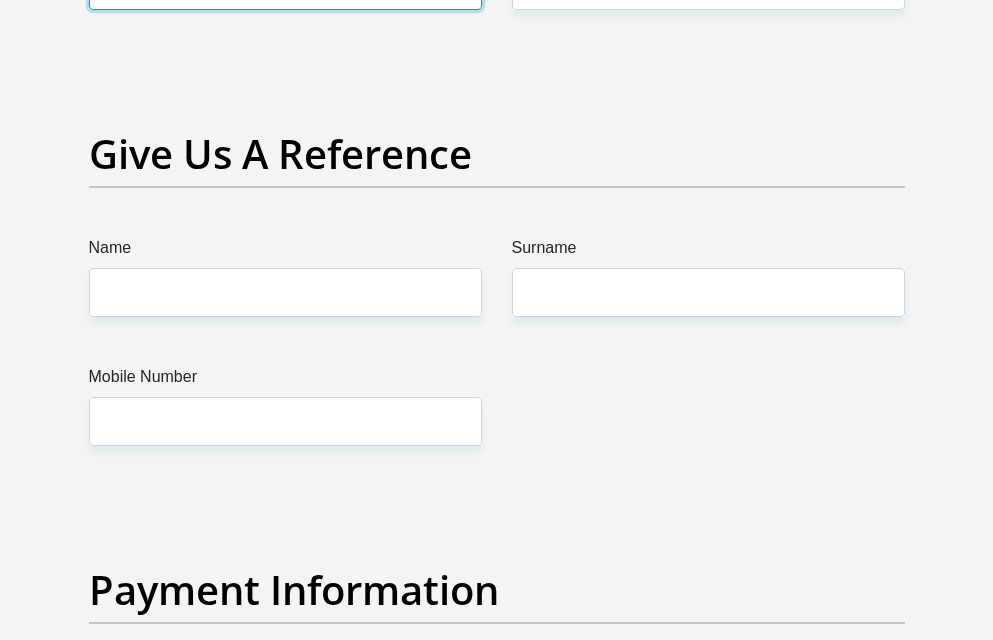 click on "less than 1 year
1-3 years
3-5 years
5+ years" at bounding box center (285, -15) 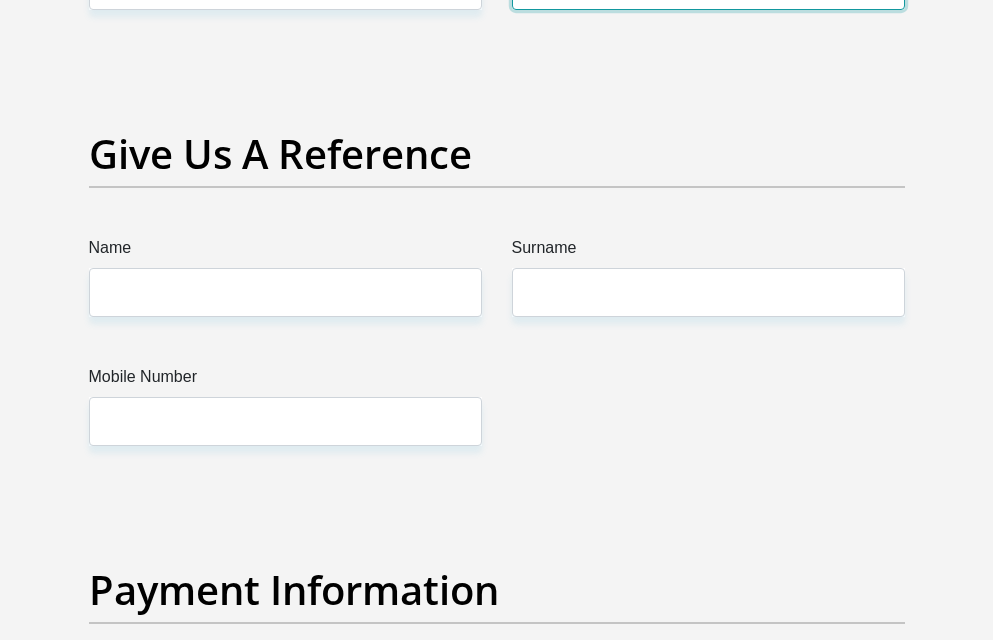 click on "Permanent/Full-time
Part-time/Casual
Contract Worker
Self-Employed
Housewife
Retired
Student
Medically Boarded
Disability
Unemployed" at bounding box center [708, -15] 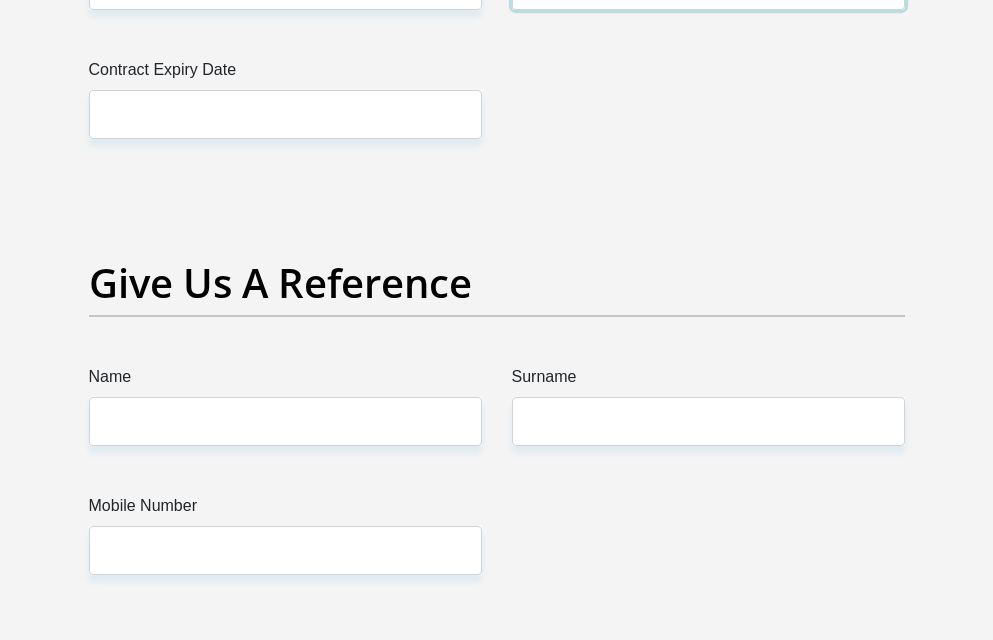 select on "3" 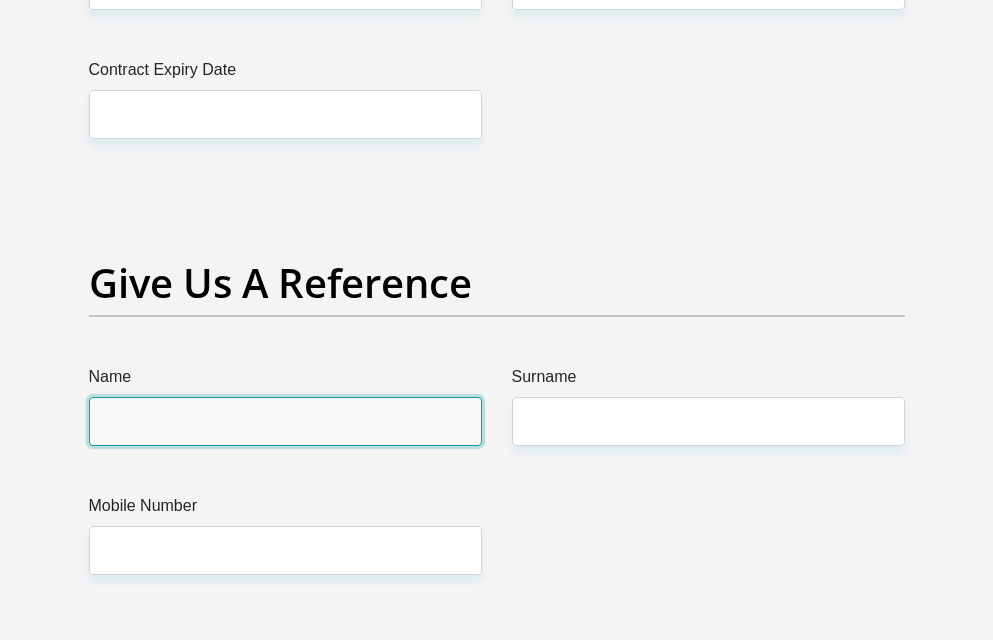 click on "Name" at bounding box center [285, 421] 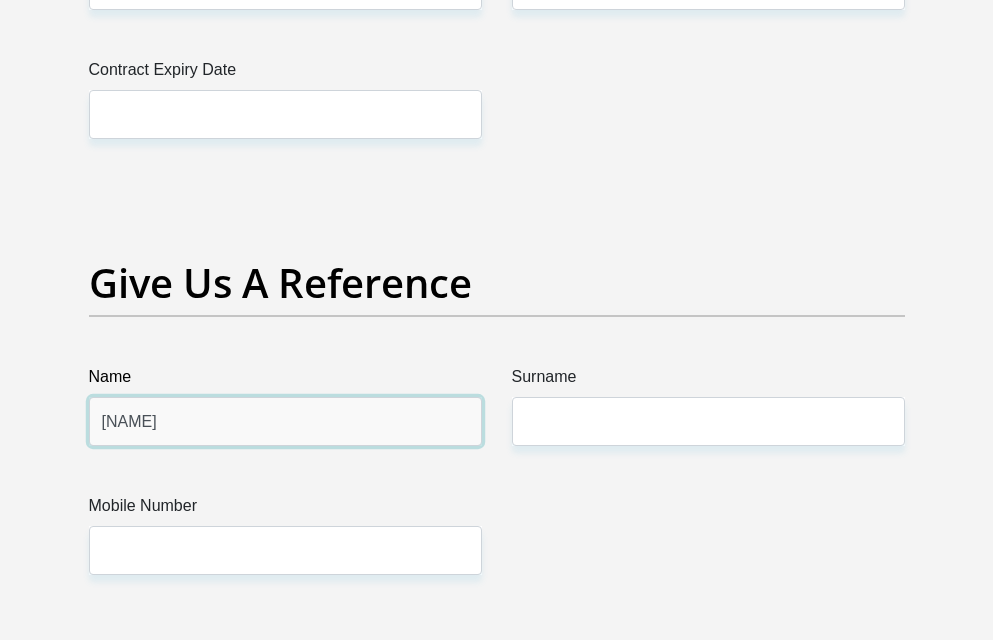 type on "[NAME]" 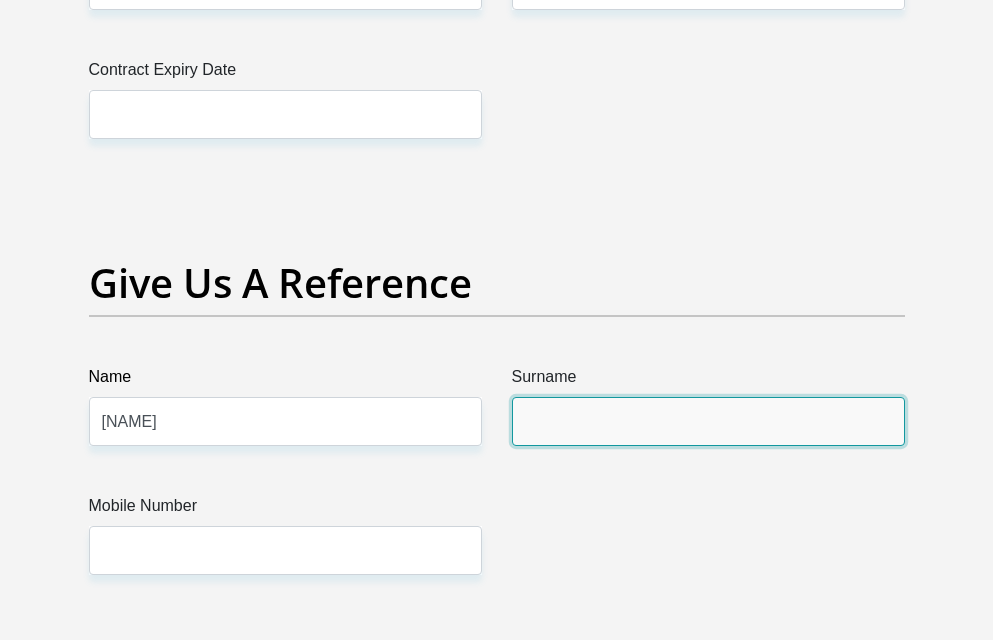click on "Surname" at bounding box center [708, 421] 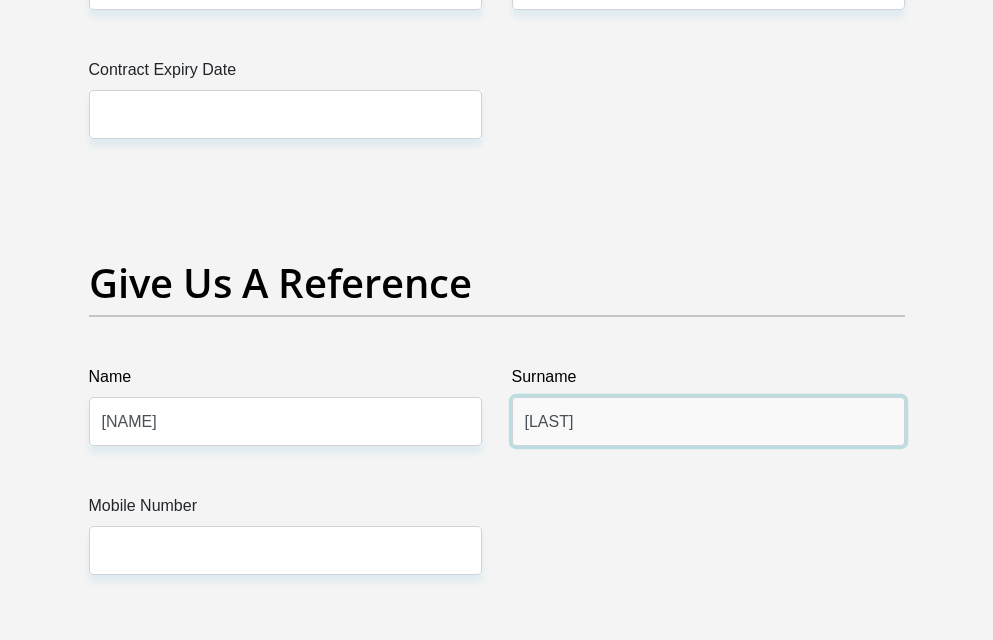 type on "[LAST]" 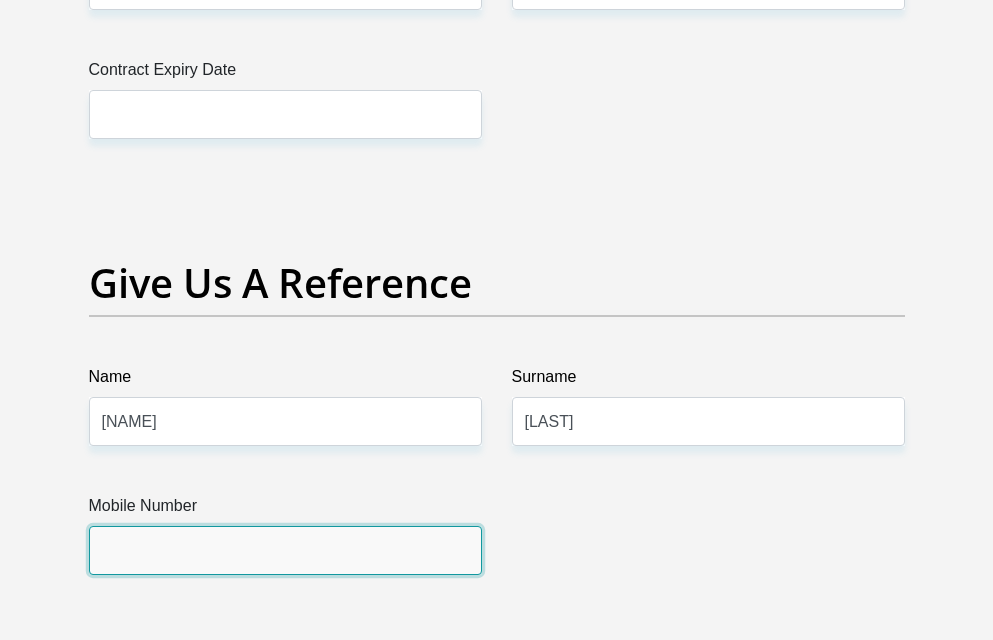 type on "[PHONE]" 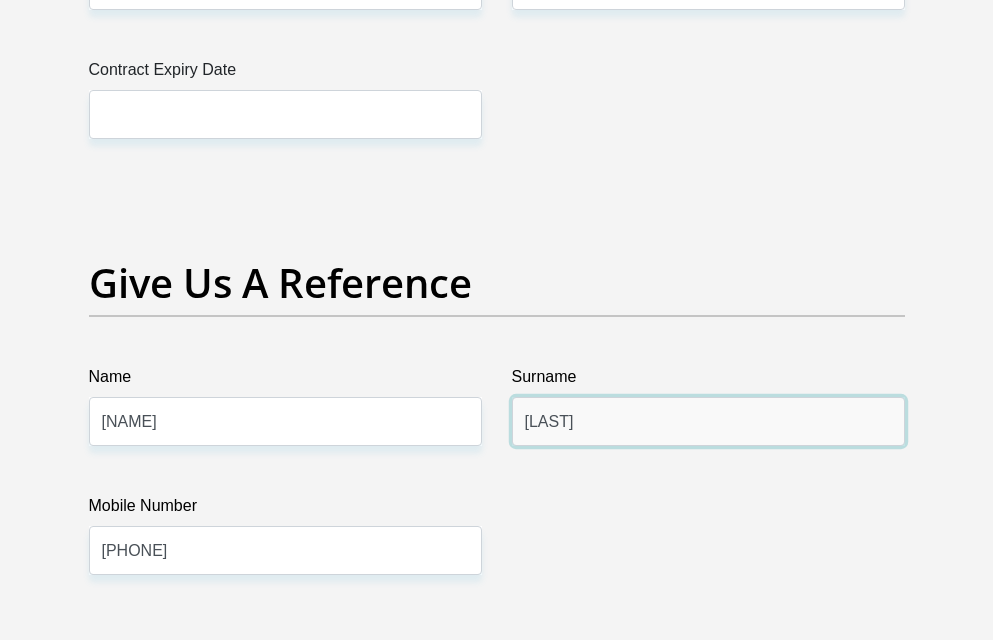 scroll, scrollTop: 4720, scrollLeft: 0, axis: vertical 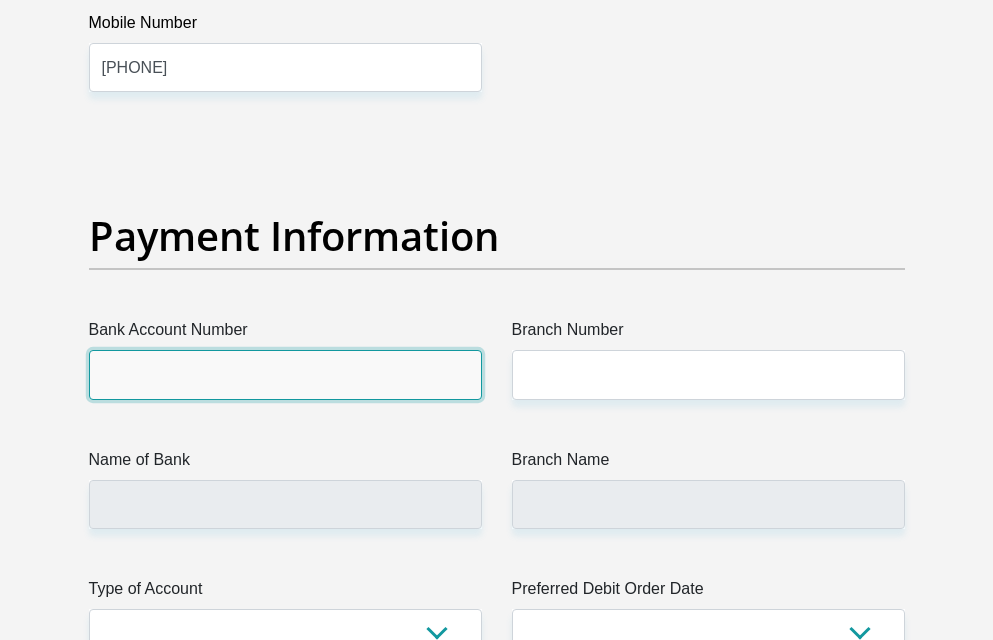 click on "Bank Account Number" at bounding box center [285, 374] 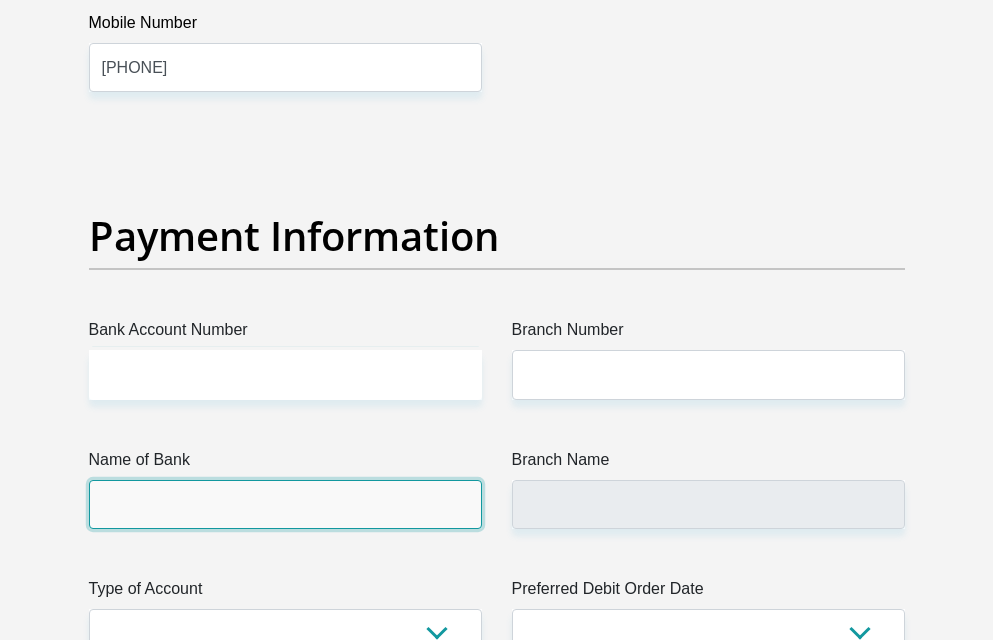 click on "Name of Bank" at bounding box center [285, 504] 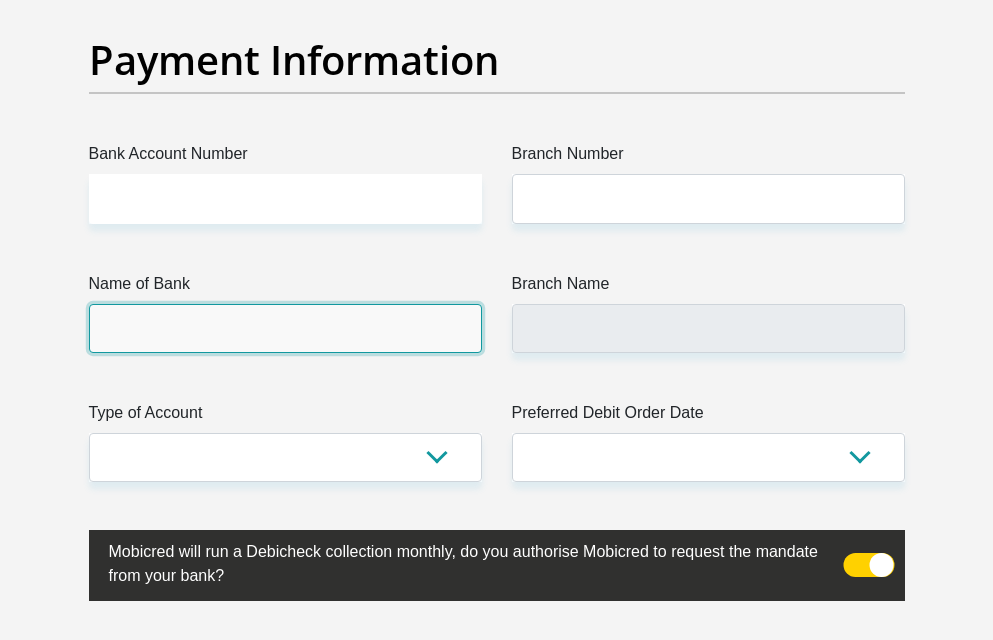 scroll, scrollTop: 4806, scrollLeft: 0, axis: vertical 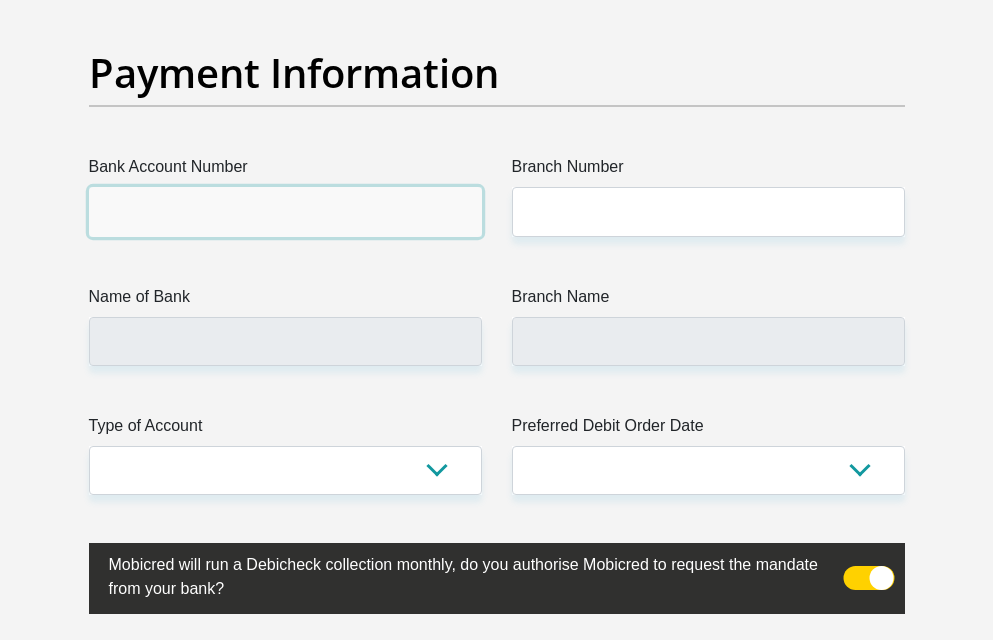 click on "Bank Account Number" at bounding box center [285, 211] 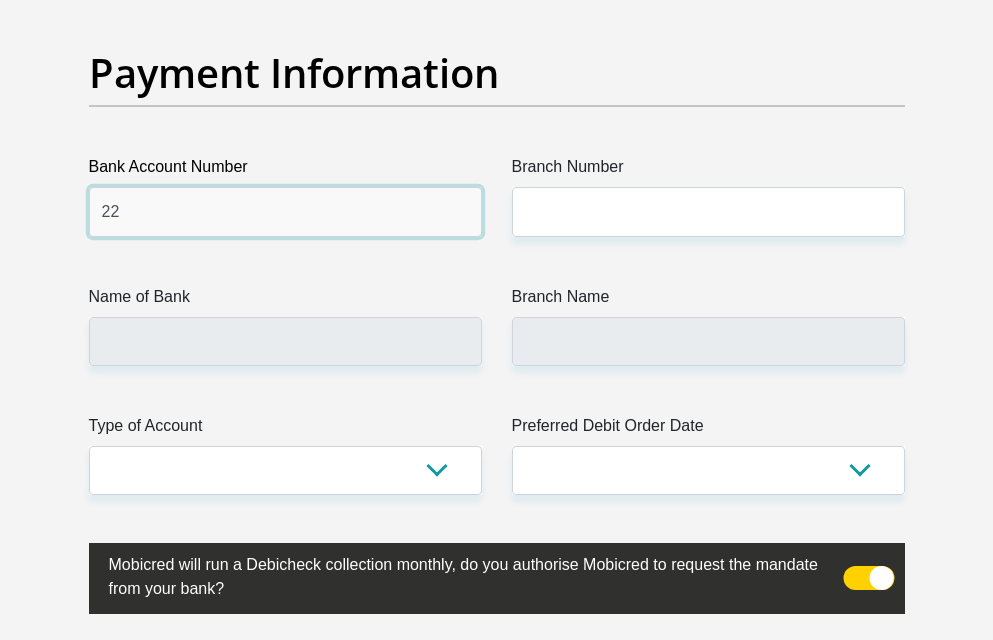 type on "2" 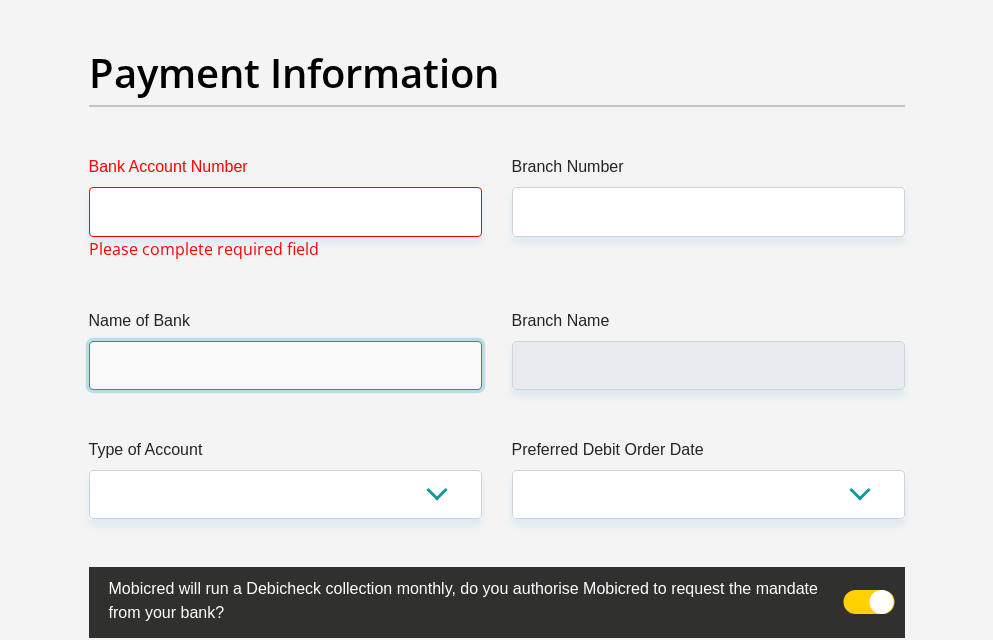 click on "Name of Bank" at bounding box center (285, 365) 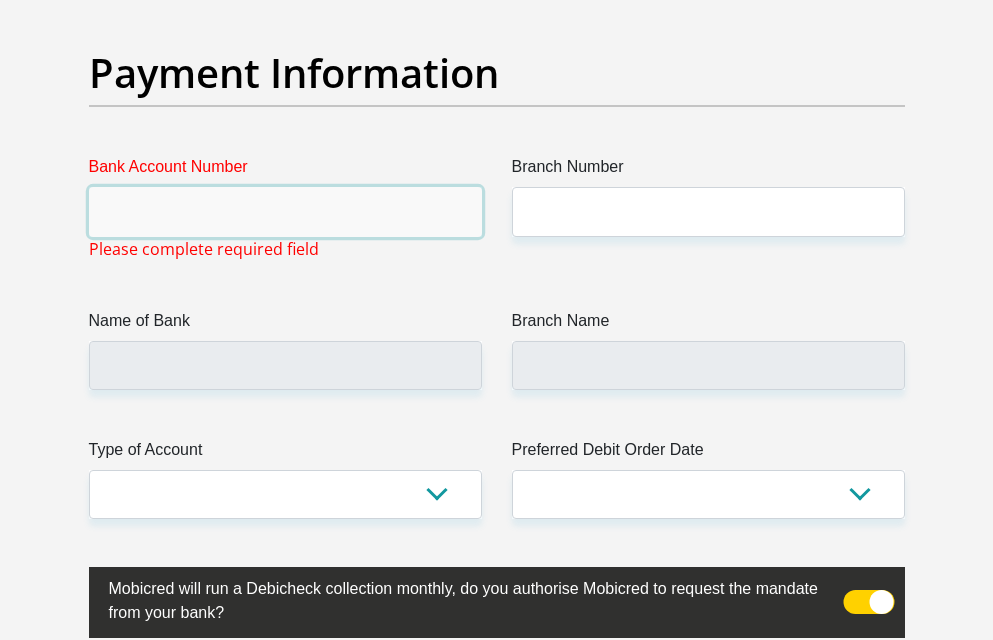 click on "Bank Account Number" at bounding box center (285, 211) 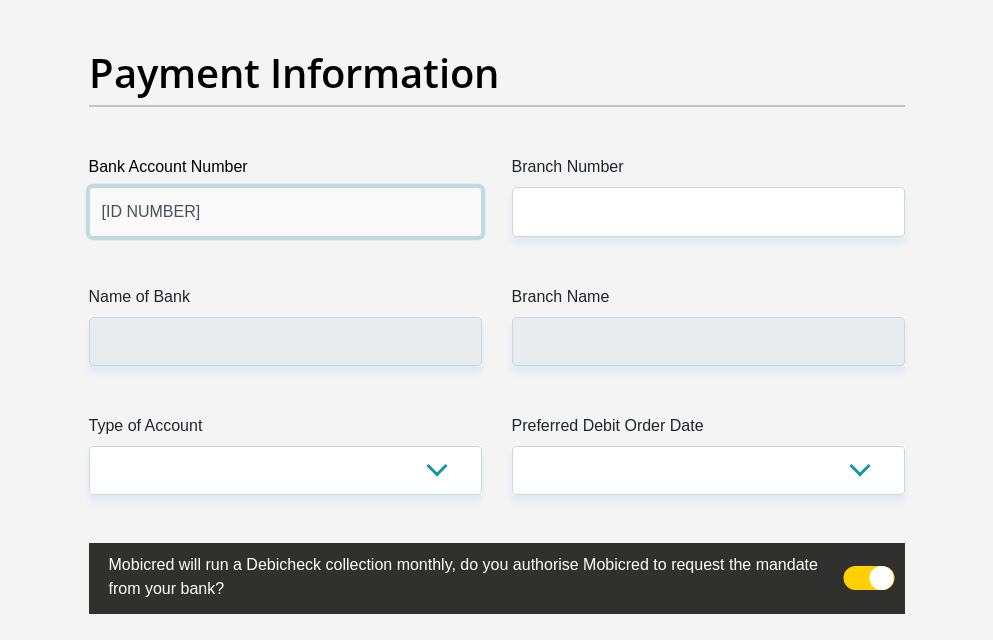 type on "[ID NUMBER]" 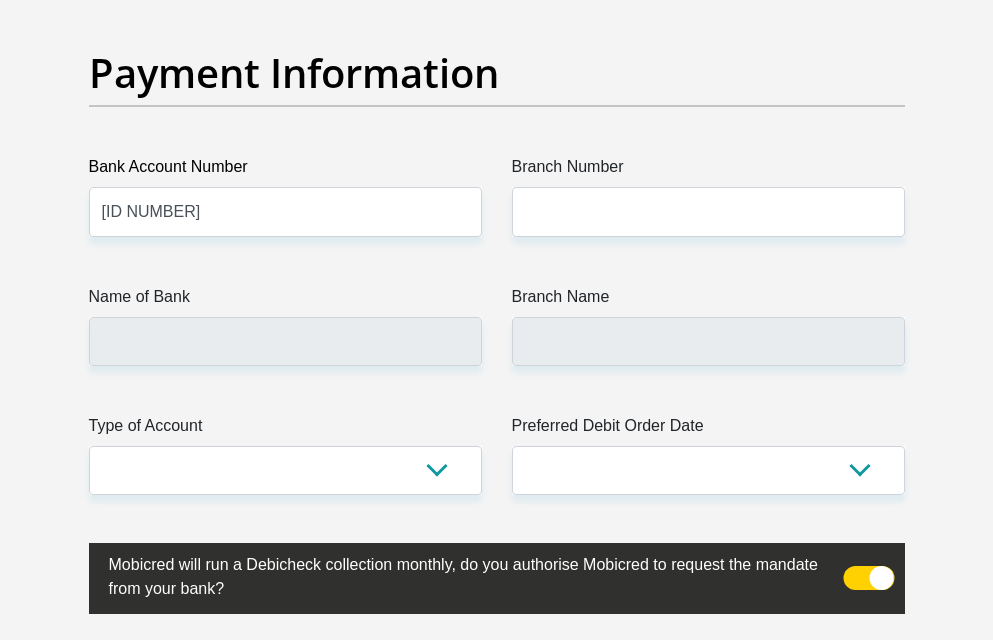 click on "Branch Number" at bounding box center (708, 171) 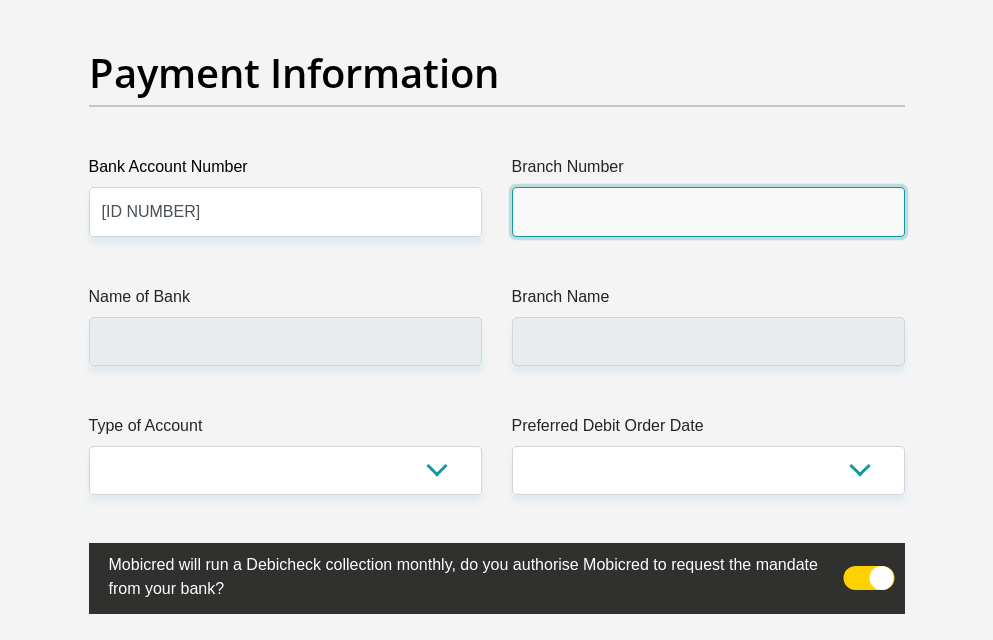 click on "Branch Number" at bounding box center (708, 211) 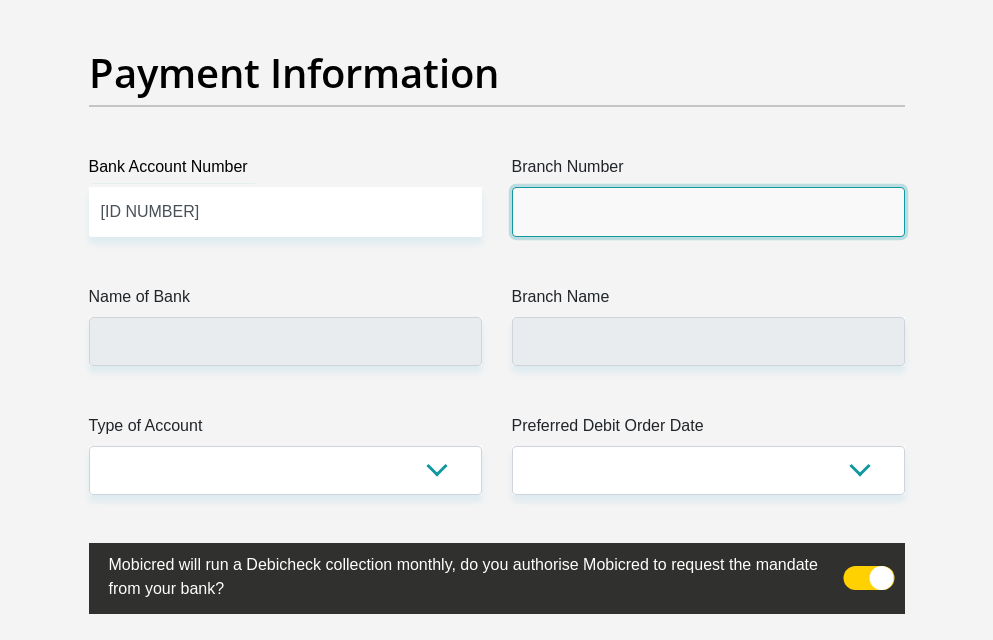 click on "Branch Number" at bounding box center [708, 211] 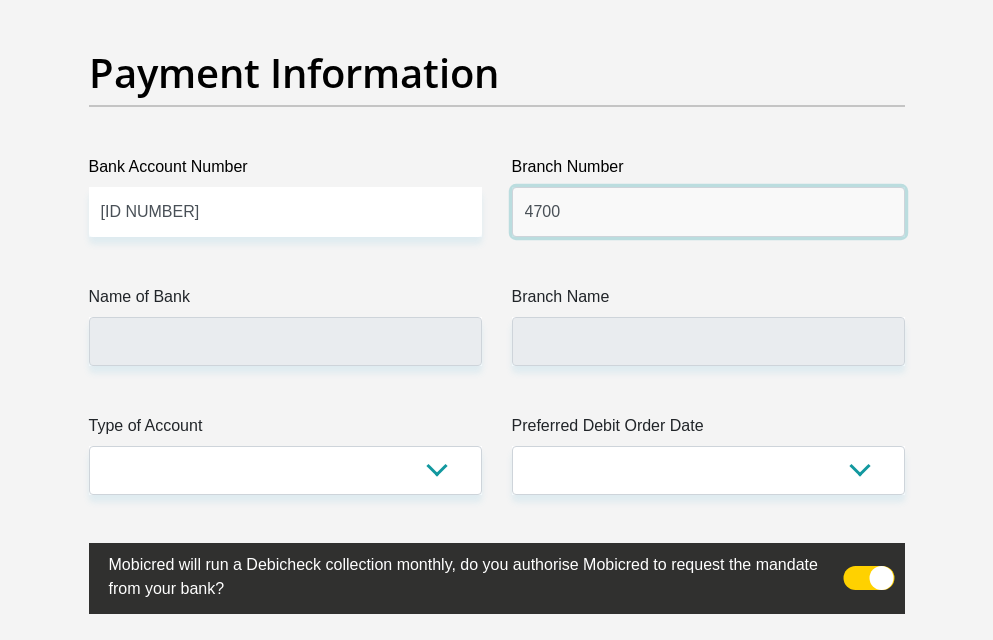 type on "4700" 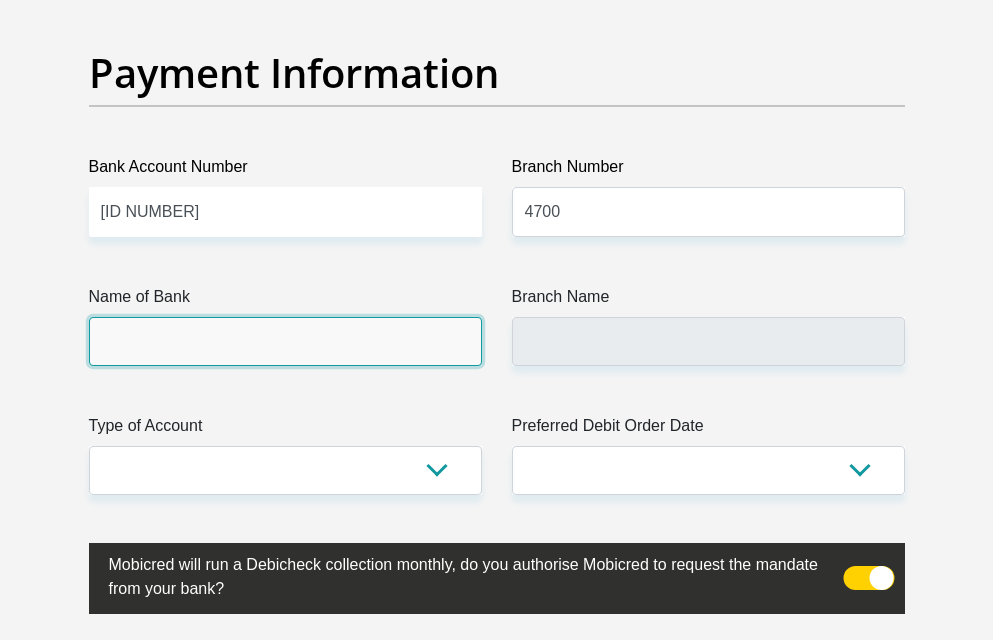 click on "Name of Bank" at bounding box center (285, 341) 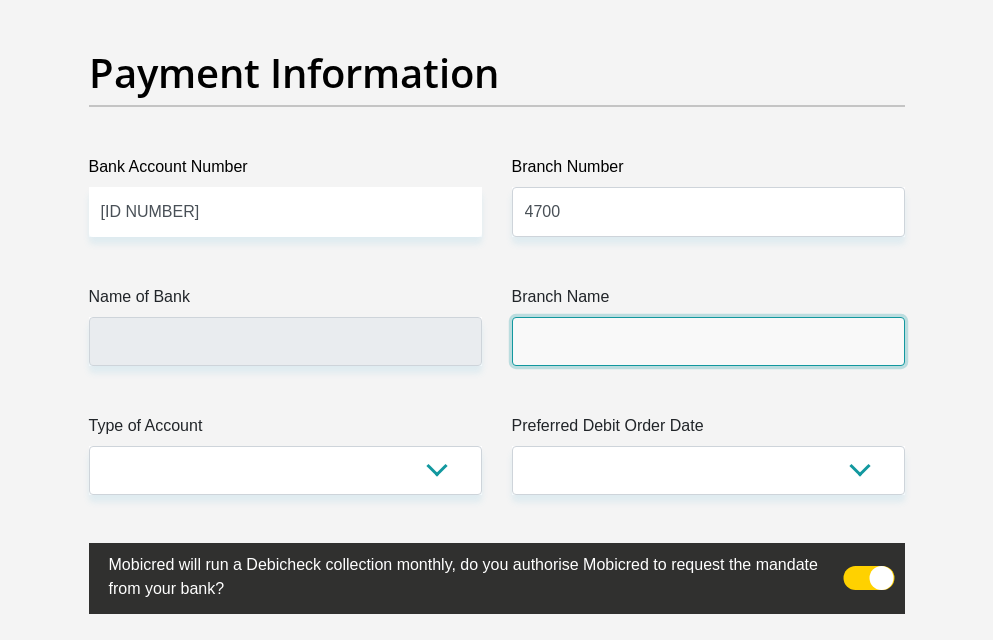 click on "Branch Name" at bounding box center (708, 341) 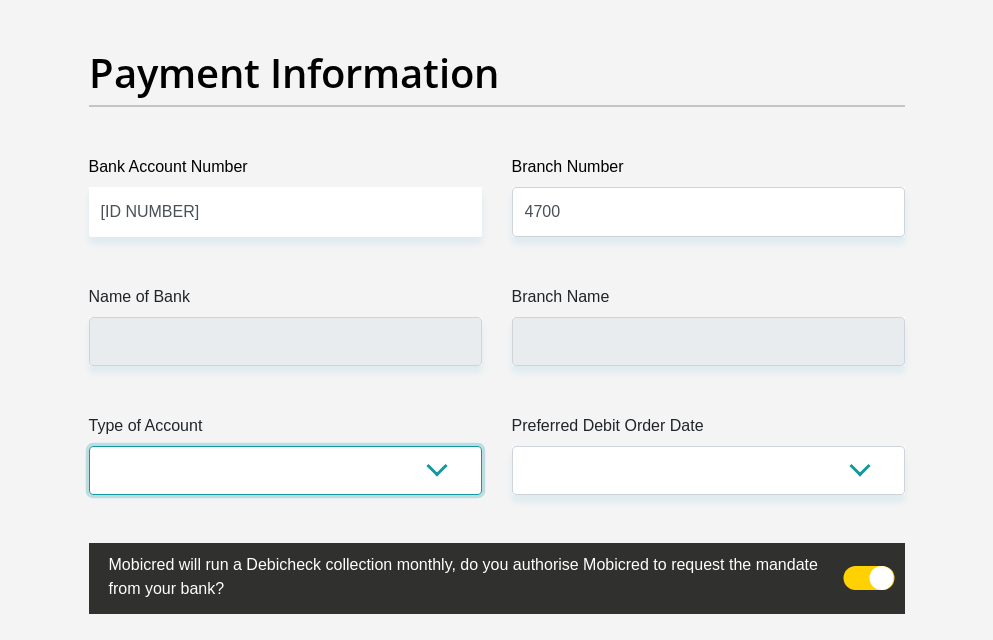 click on "Cheque
Savings" at bounding box center (285, 470) 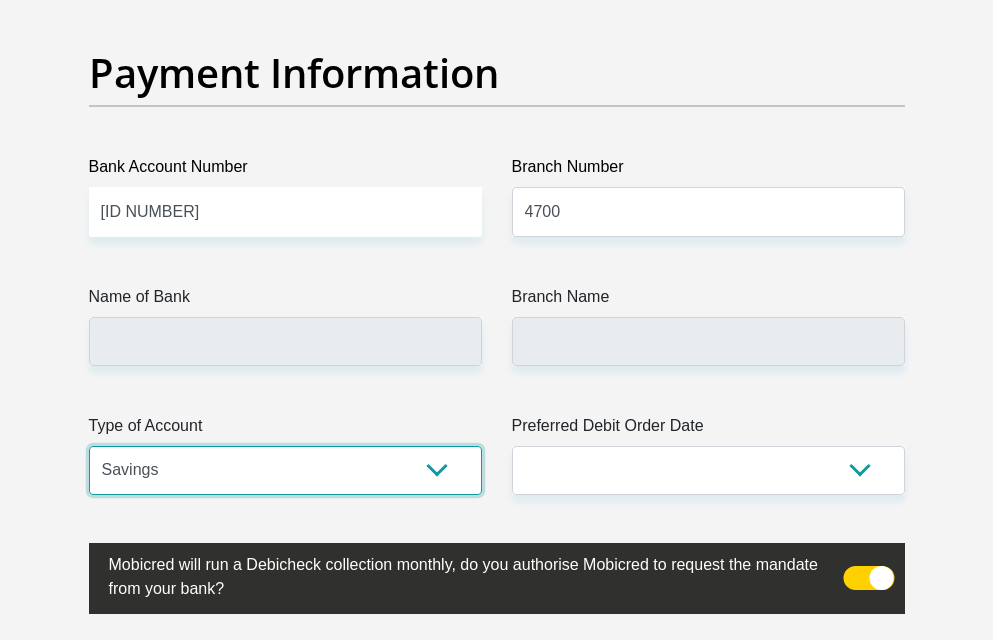 click on "Cheque
Savings" at bounding box center (285, 470) 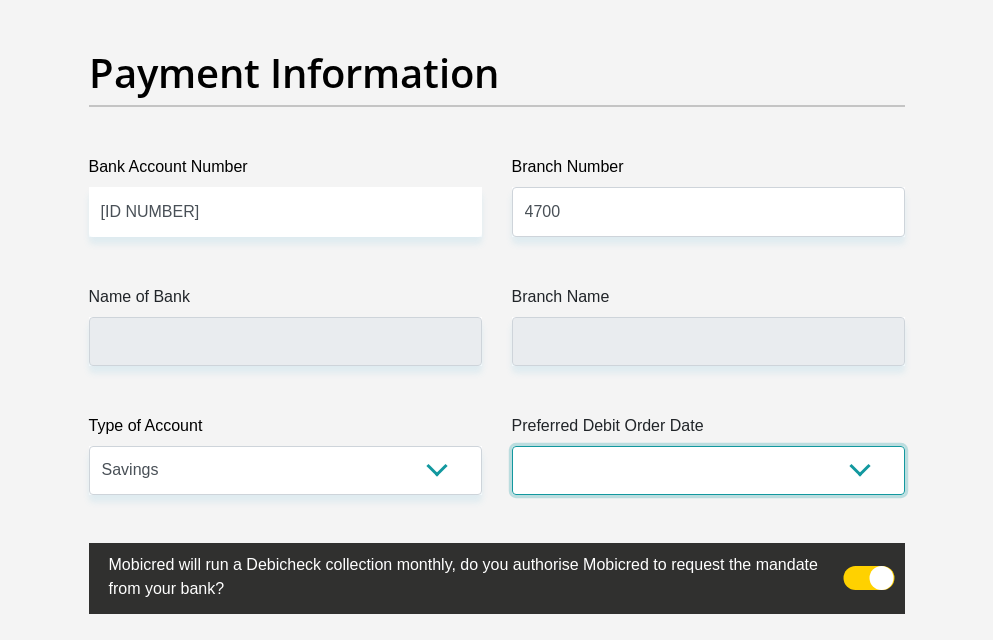 click on "1st
2nd
3rd
4th
5th
7th
18th
19th
20th
21st
22nd
23rd
24th
25th
26th
27th
28th
29th
30th" at bounding box center (708, 470) 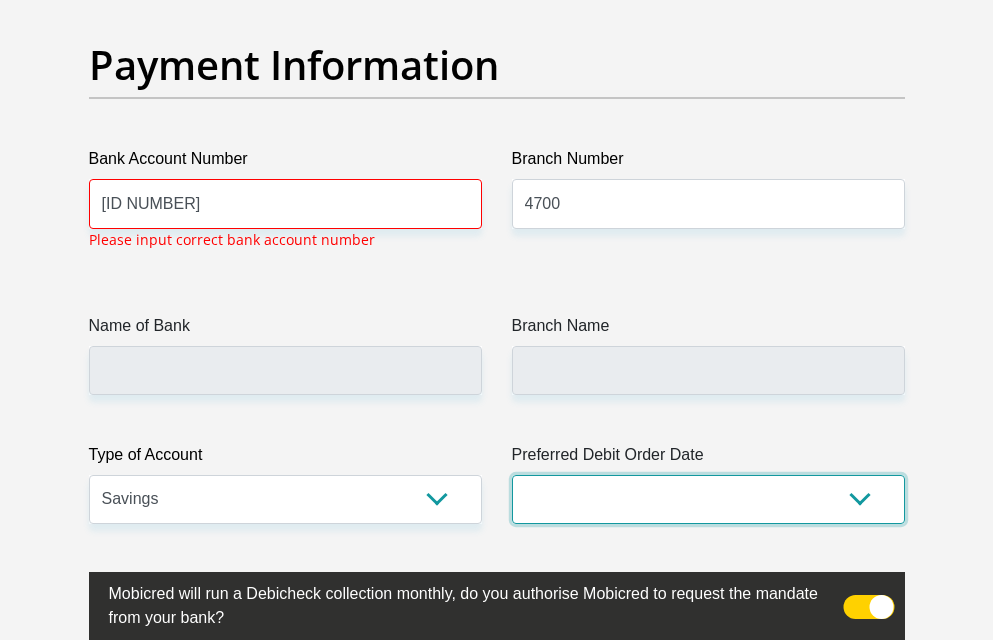 scroll, scrollTop: 4815, scrollLeft: 0, axis: vertical 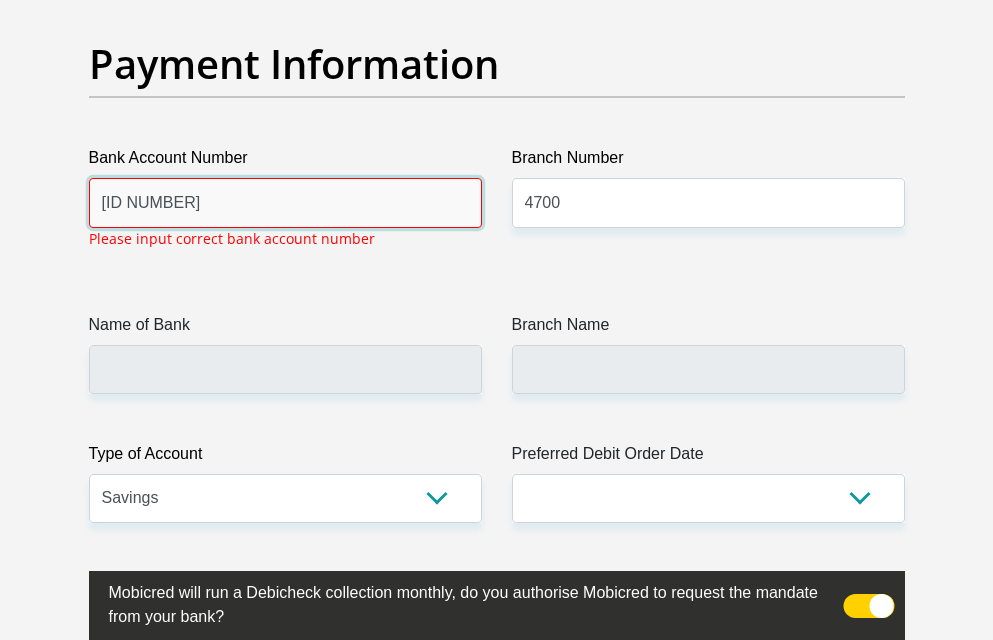 click on "[ID NUMBER]" at bounding box center [285, 202] 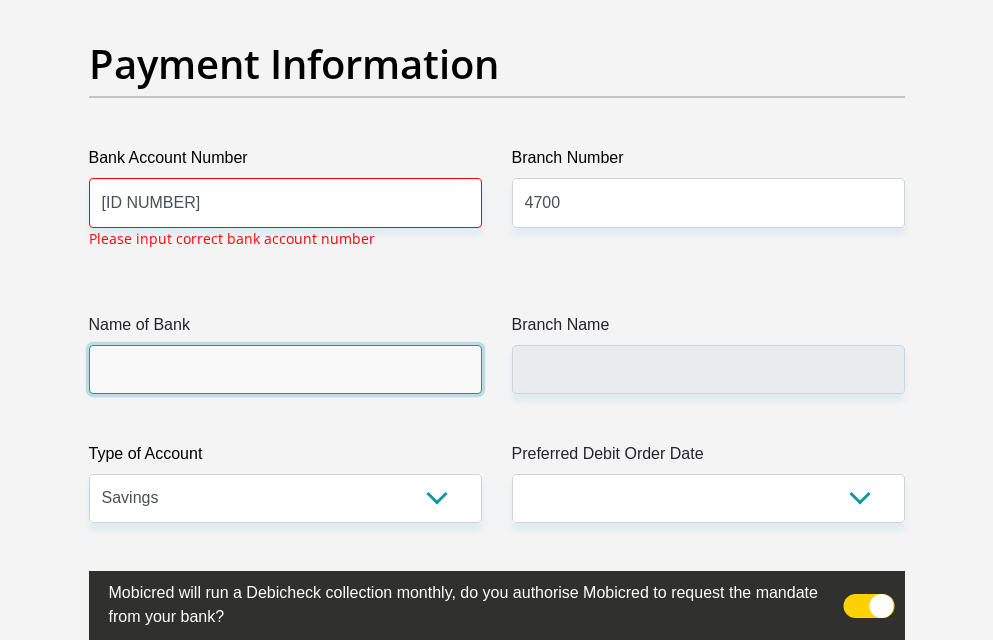 click on "Title
Mr
Ms
Mrs
Dr
Other
First Name
[FIRST]
Surname
[LAST]
ID Number
[ID NUMBER]
Please input valid ID number
Race
Black
Coloured
Indian
White
Other
Contact Number
[PHONE]
Please input valid contact number
Nationality
South Africa
Afghanistan
Aland Islands  Albania  Algeria" at bounding box center (497, -1022) 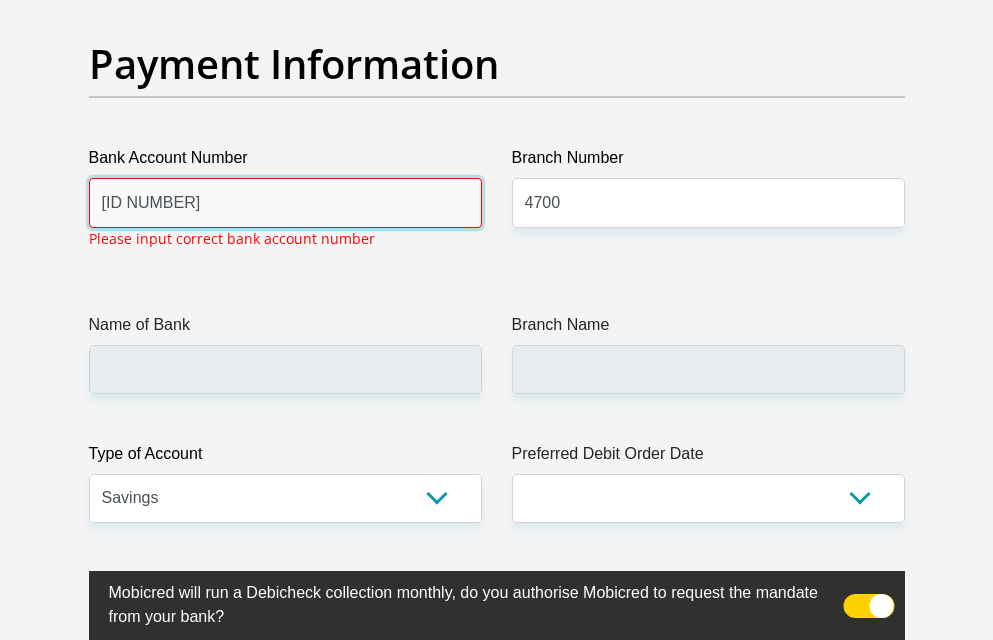click on "[ID NUMBER]" at bounding box center [285, 202] 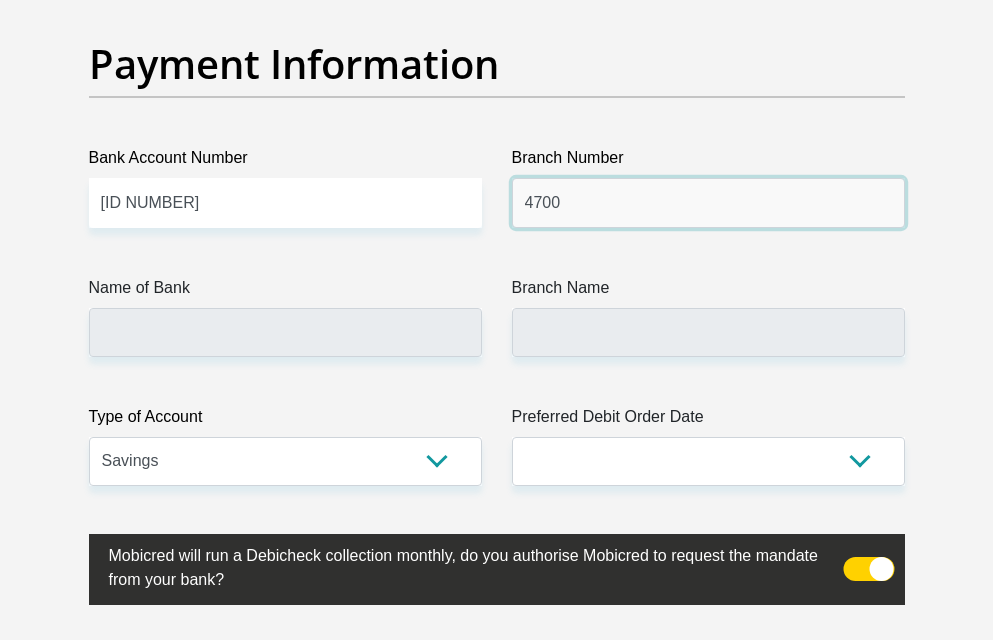 click on "4700" at bounding box center (708, 202) 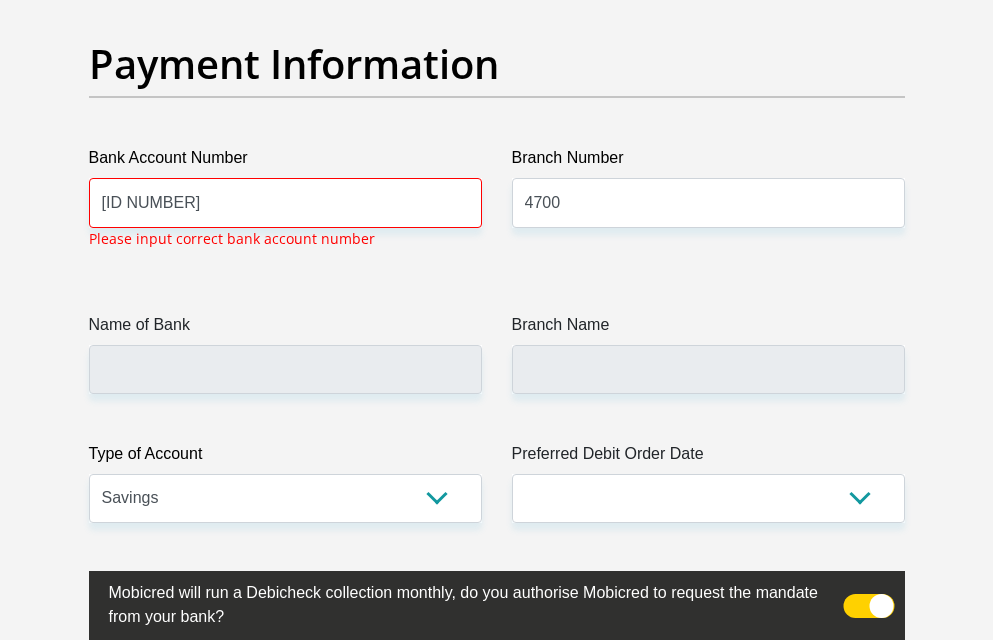 click on "Name of Bank" at bounding box center [285, 353] 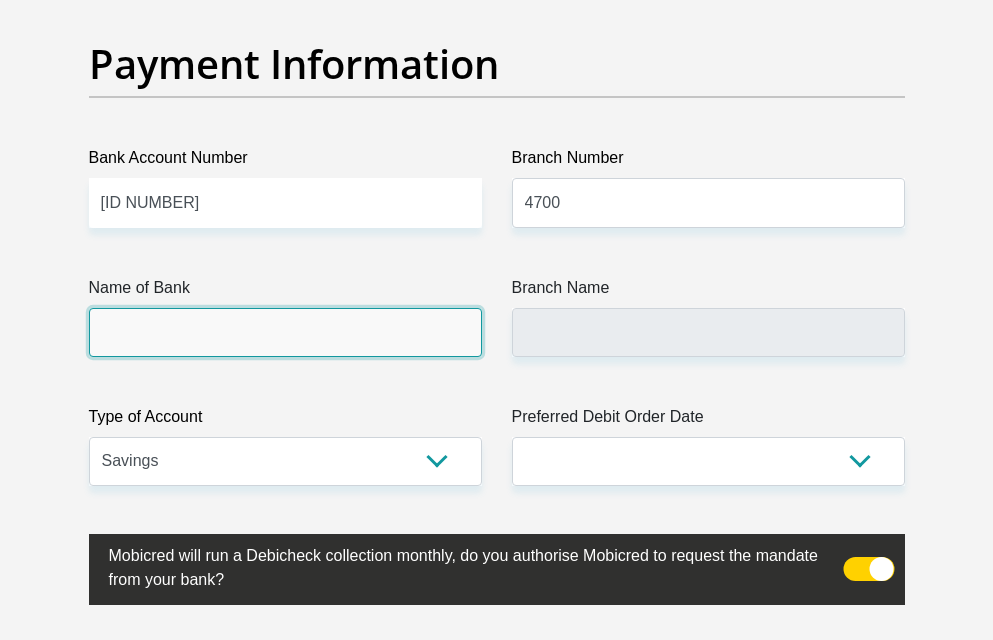 click on "Name of Bank" at bounding box center [285, 332] 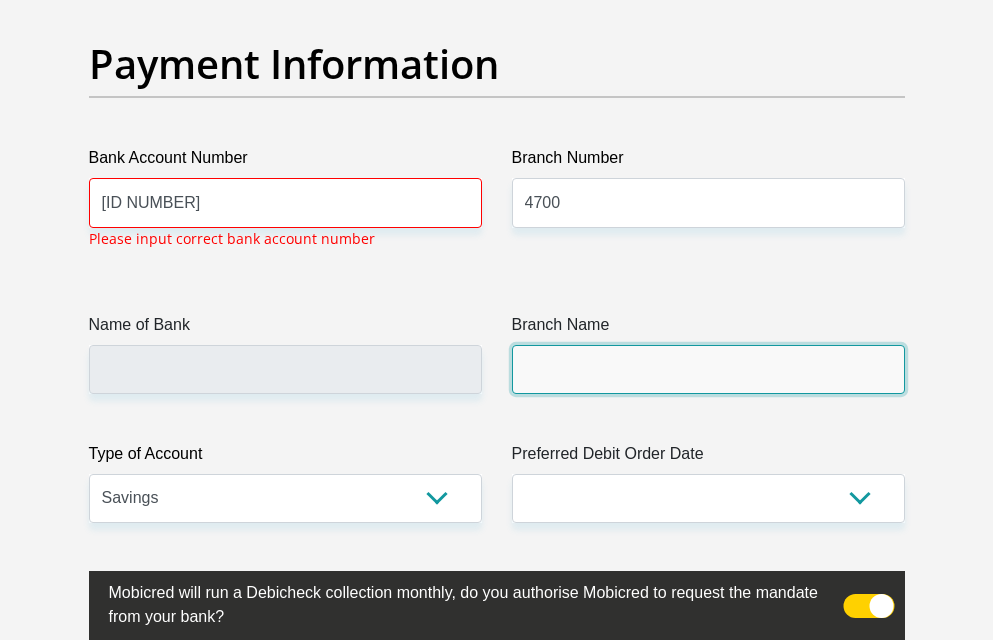 click on "Branch Name" at bounding box center (708, 369) 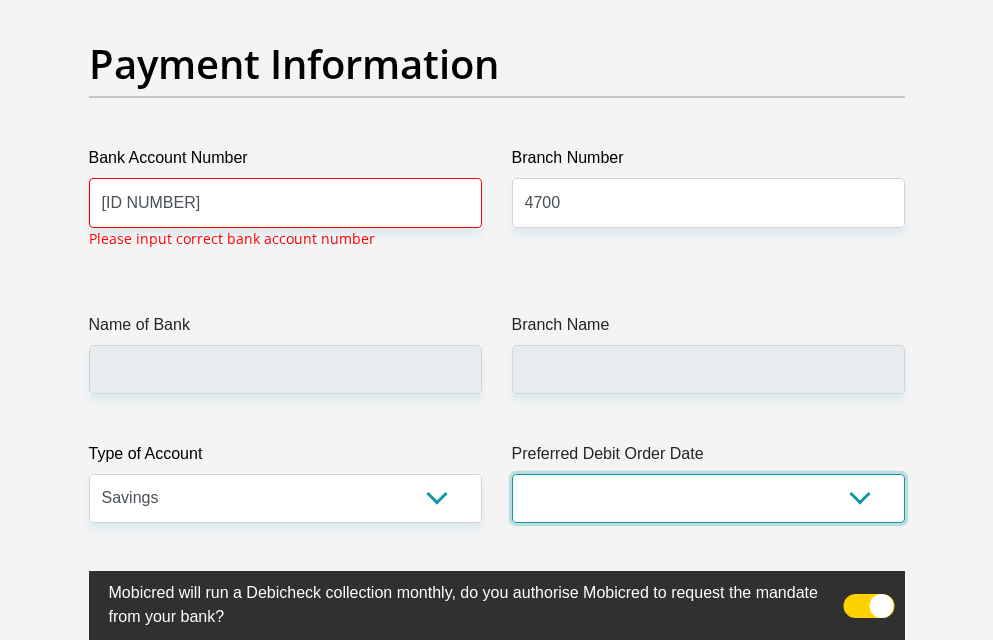 click on "1st
2nd
3rd
4th
5th
7th
18th
19th
20th
21st
22nd
23rd
24th
25th
26th
27th
28th
29th
30th" at bounding box center (708, 498) 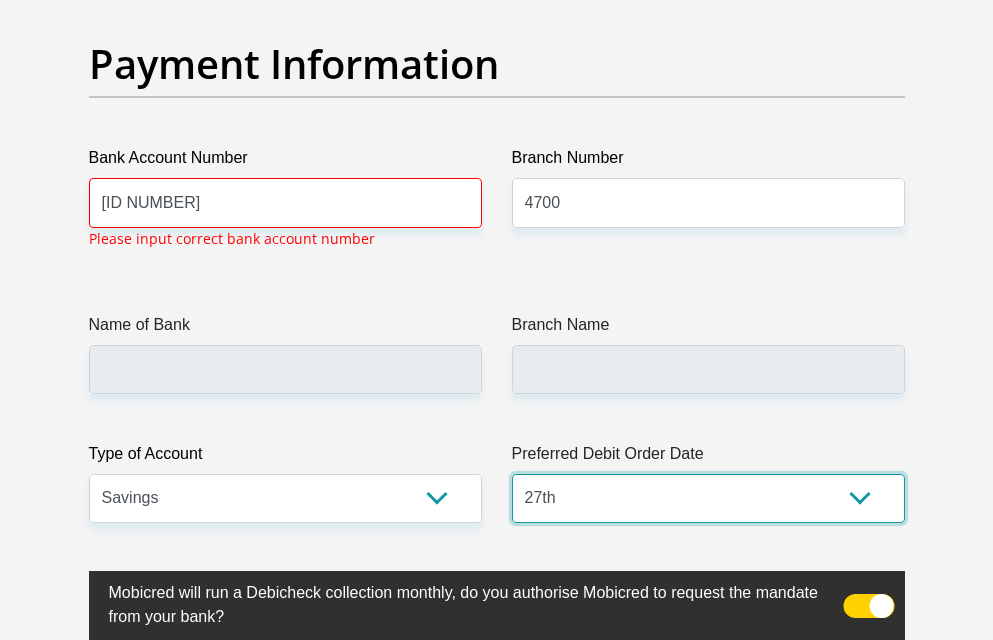 click on "1st
2nd
3rd
4th
5th
7th
18th
19th
20th
21st
22nd
23rd
24th
25th
26th
27th
28th
29th
30th" at bounding box center (708, 498) 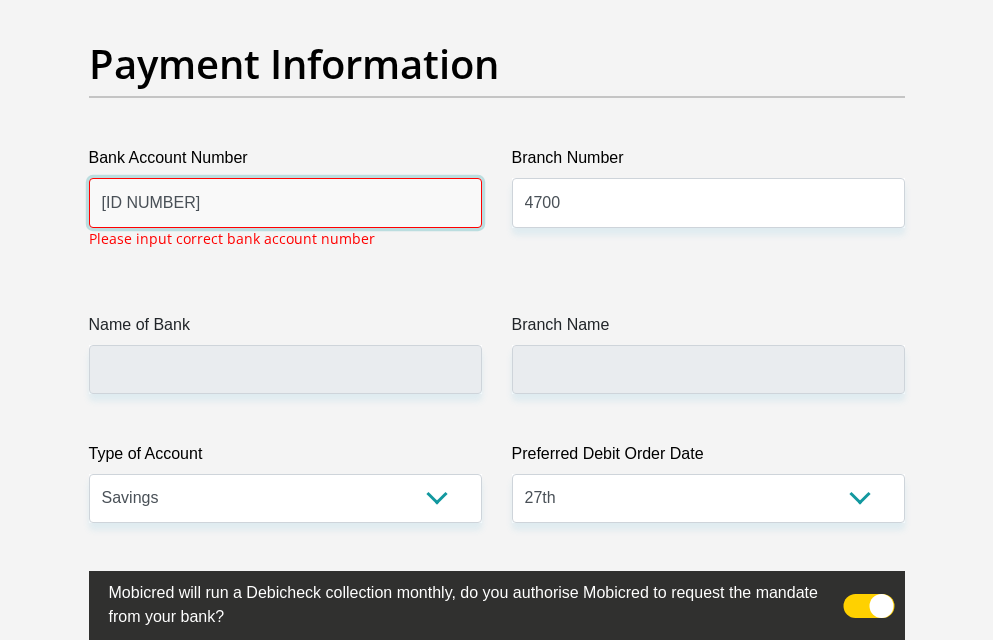 click on "[ID NUMBER]" at bounding box center (285, 202) 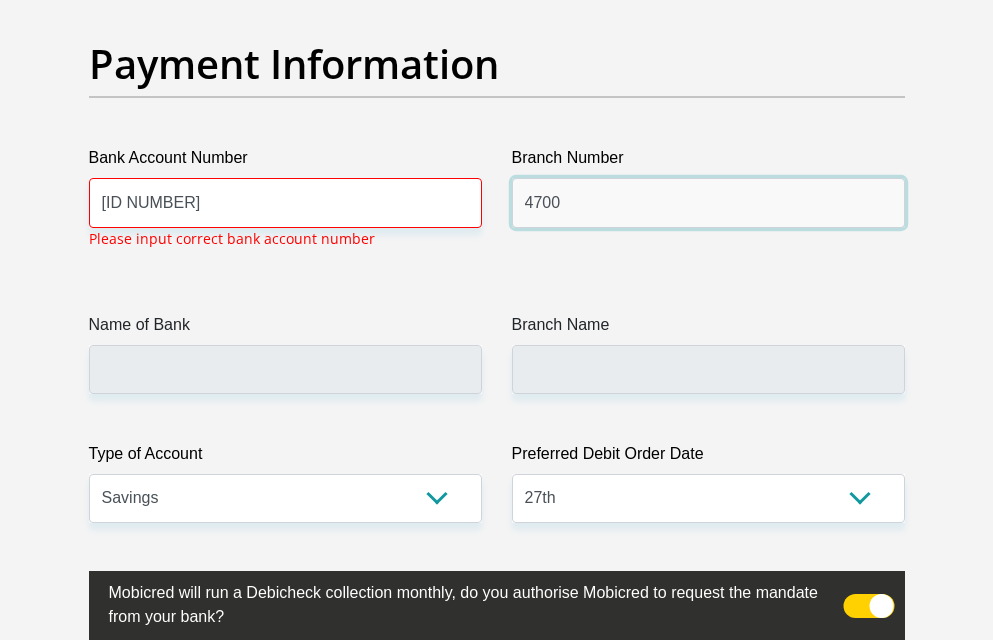 click on "4700" at bounding box center [708, 202] 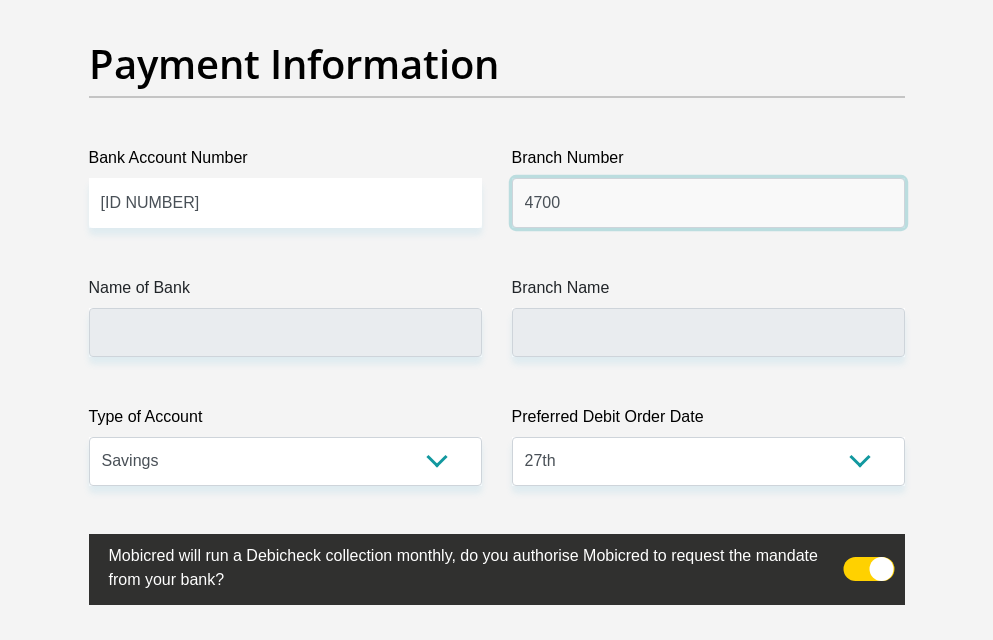 click on "4700" at bounding box center [708, 202] 